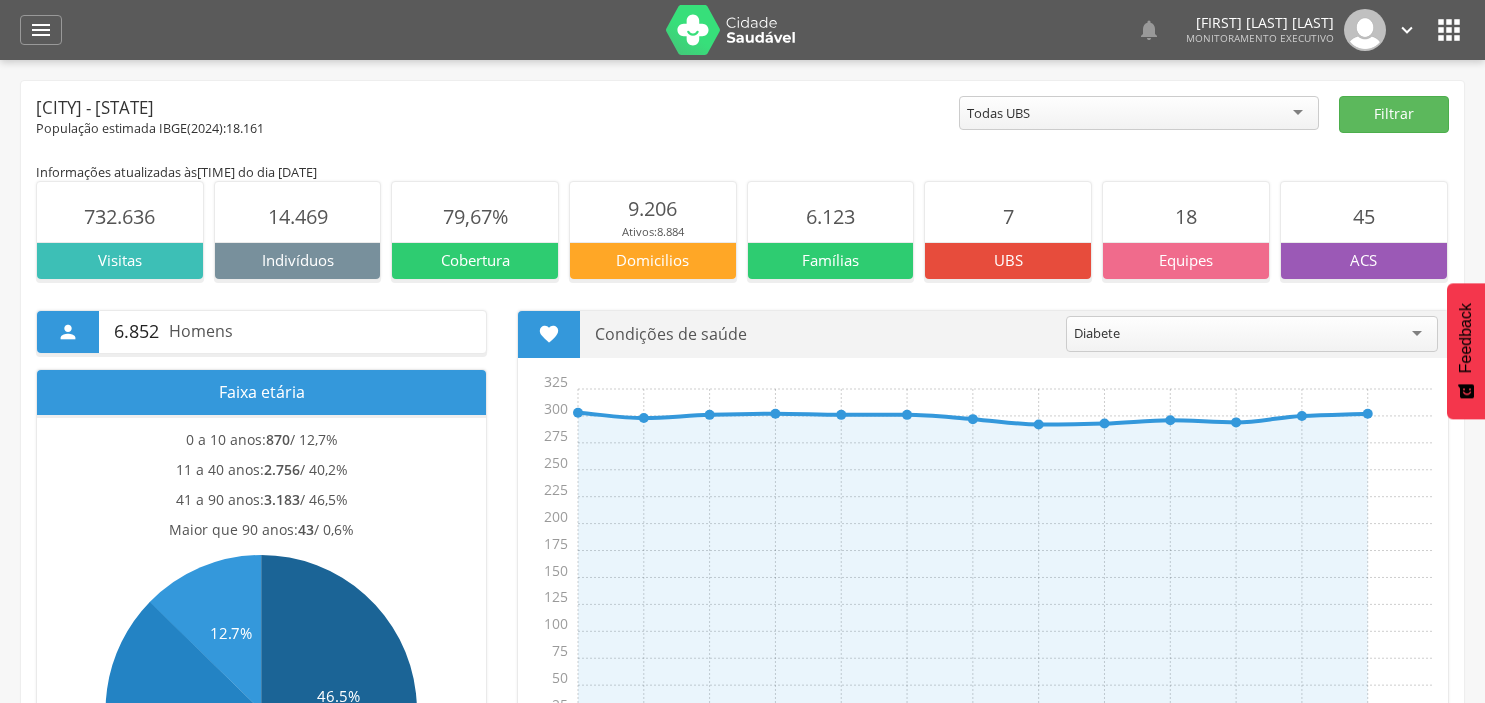click on "" at bounding box center [1449, 30] 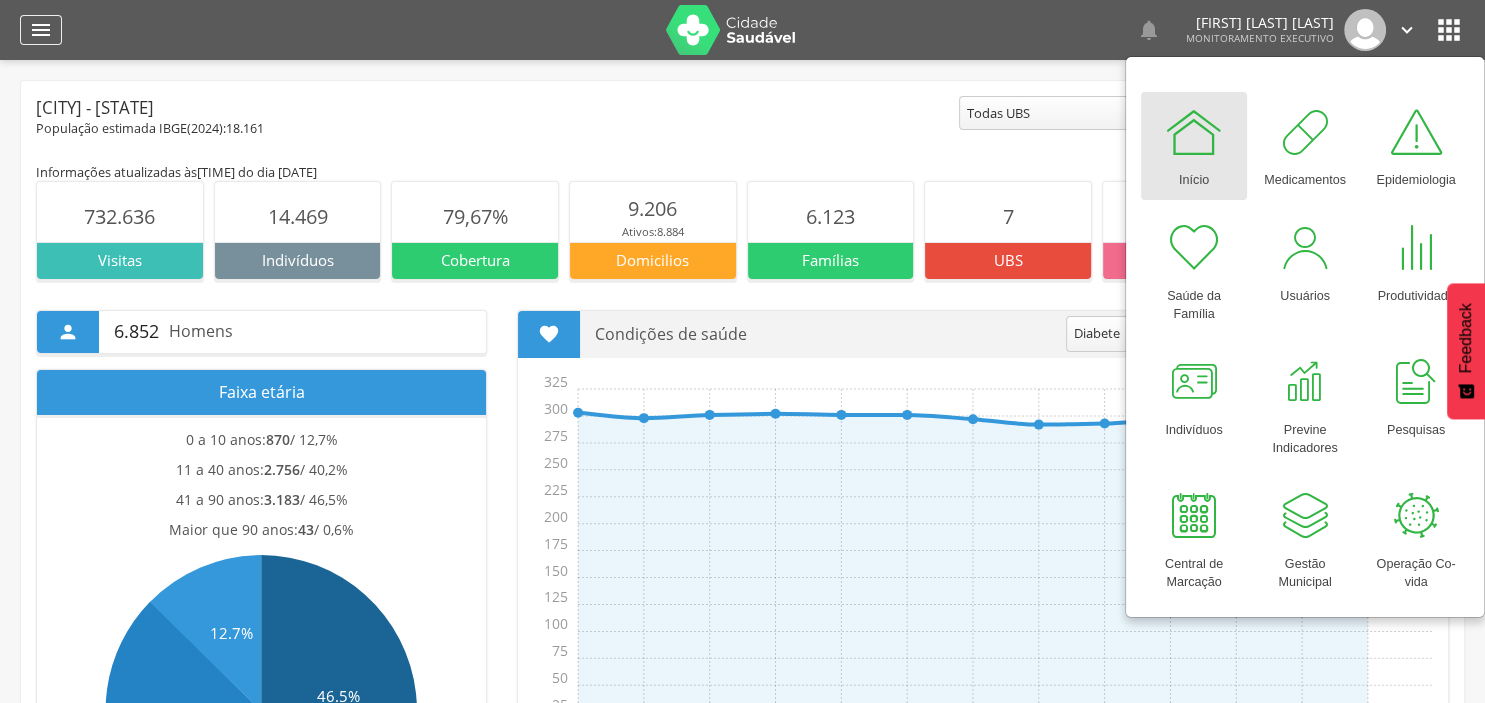 click on "" at bounding box center [41, 30] 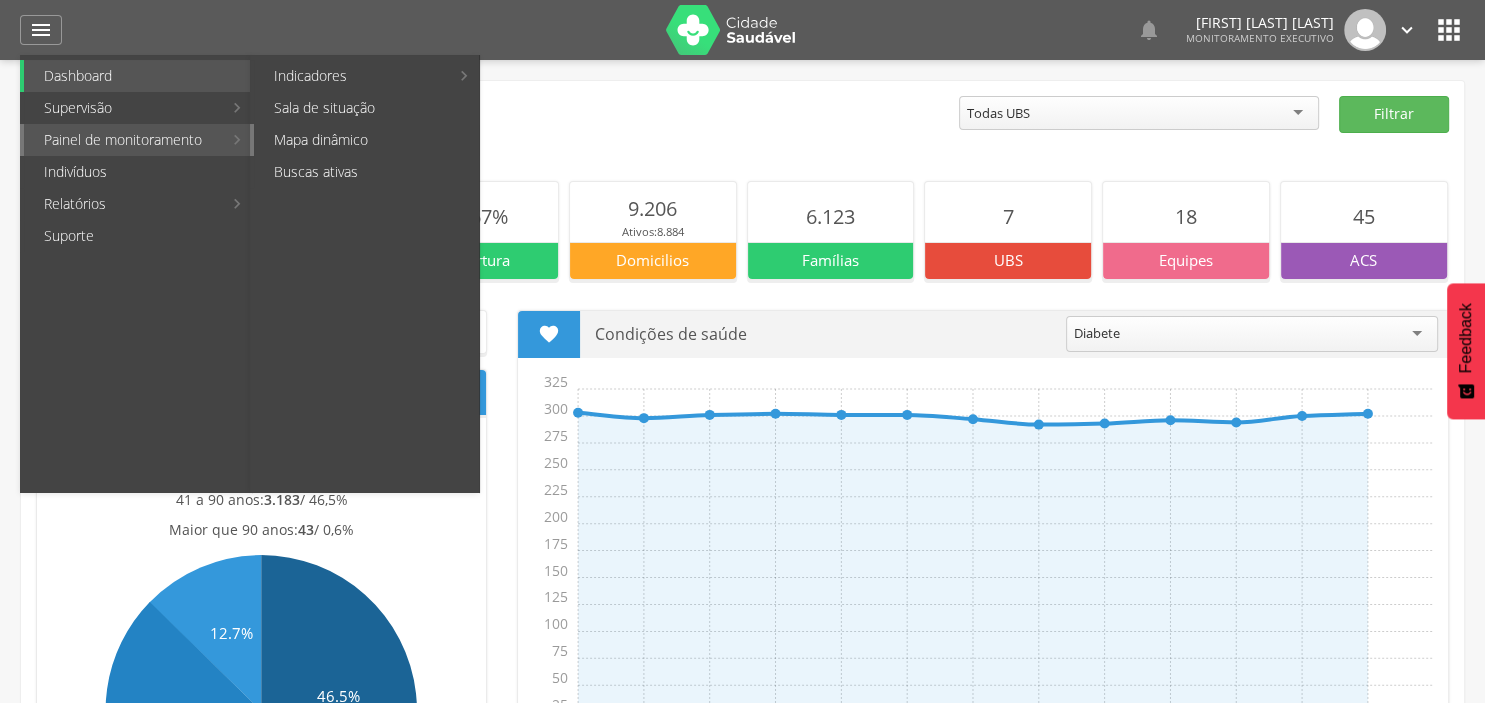 click on "Mapa dinâmico" at bounding box center (366, 140) 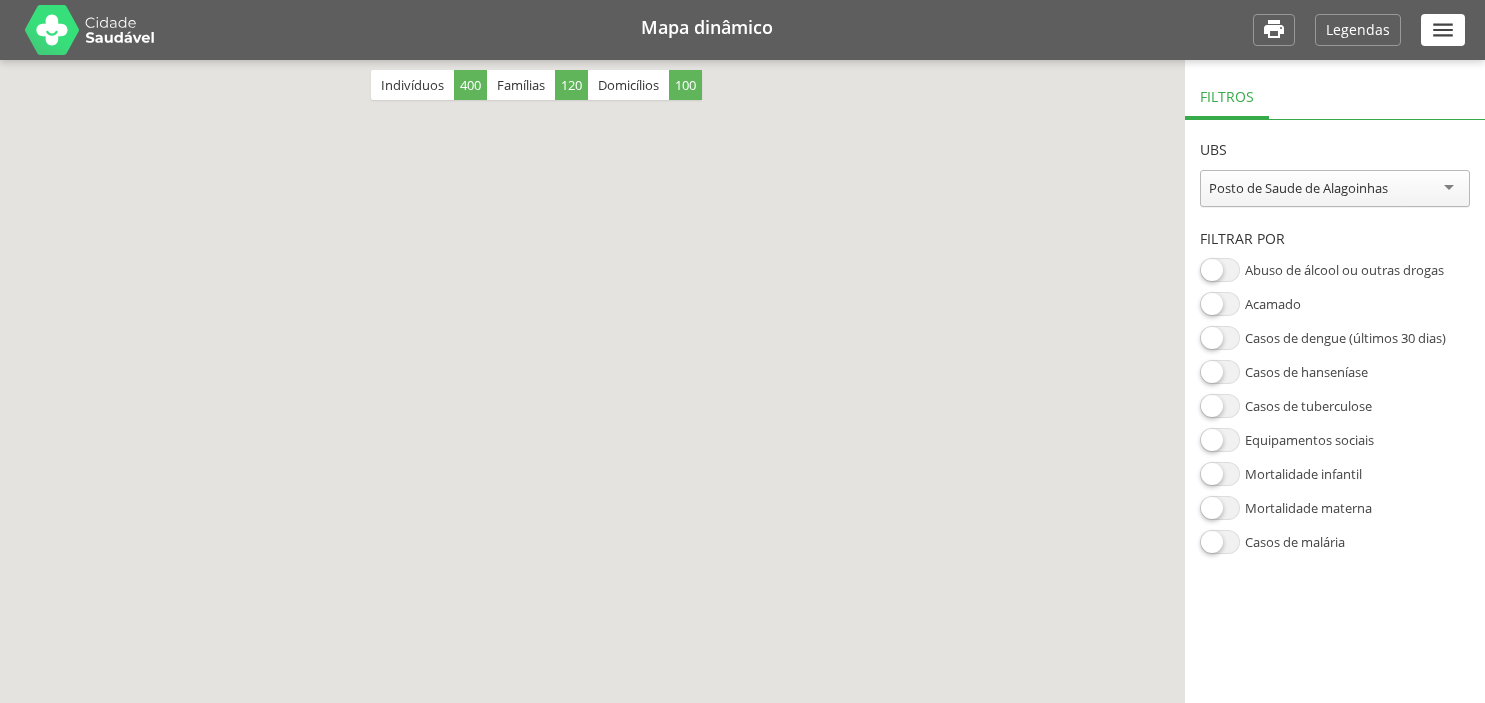 scroll, scrollTop: 0, scrollLeft: 0, axis: both 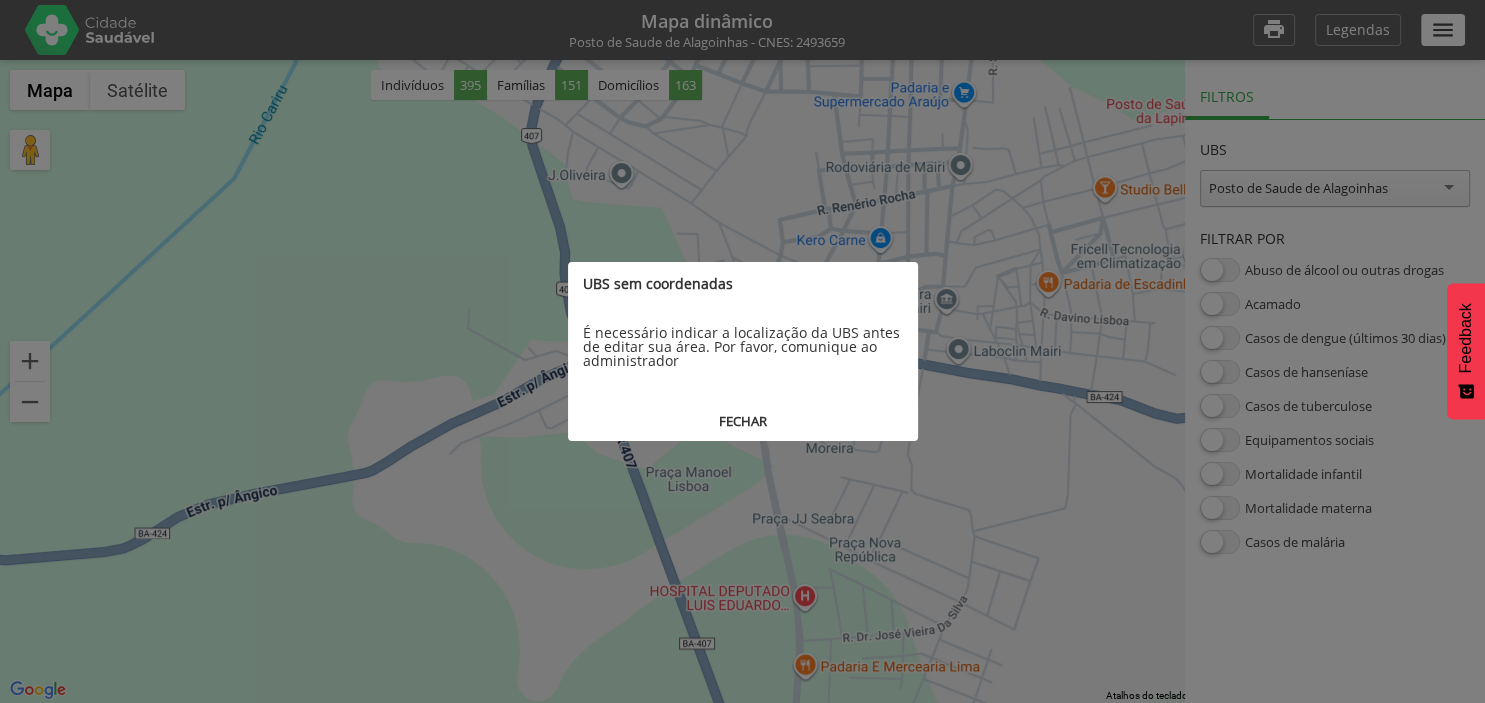 click on "FECHAR" at bounding box center (743, 421) 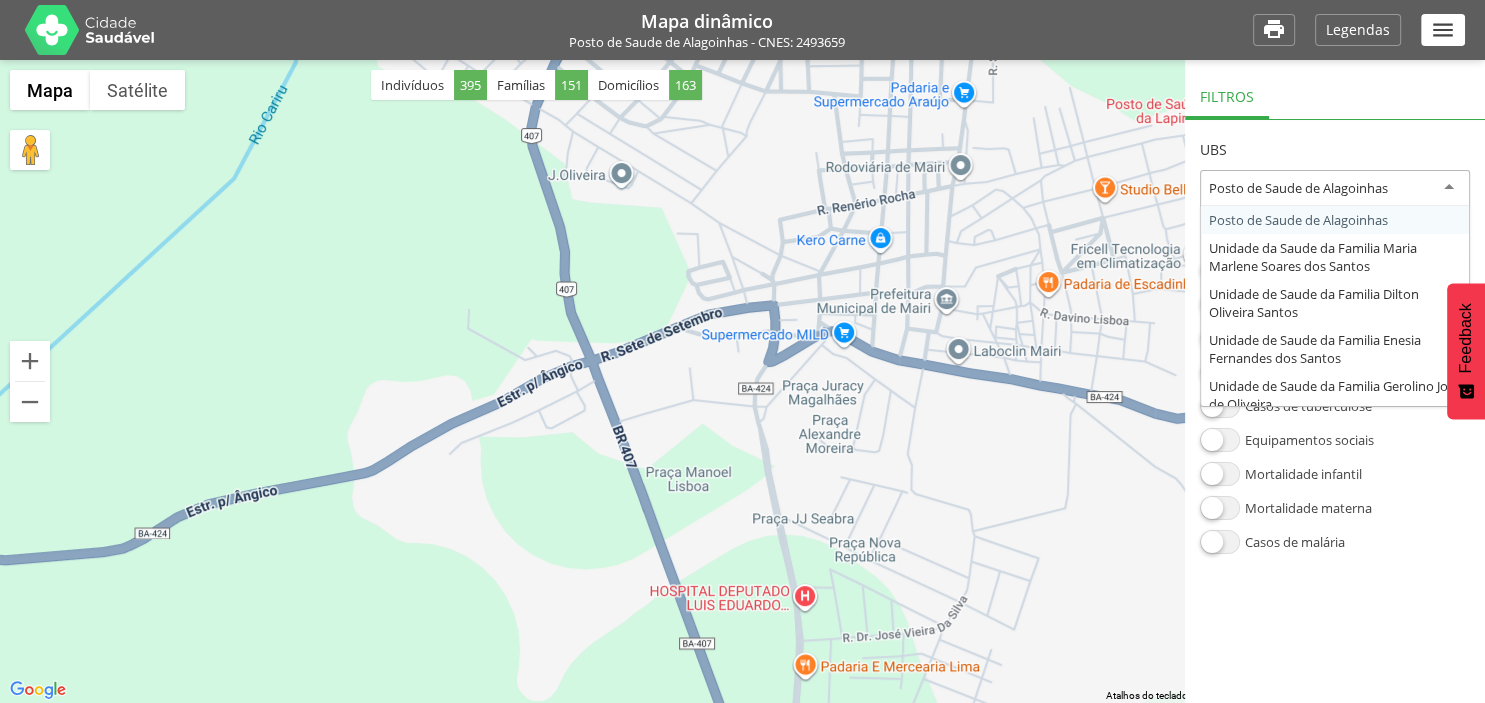 click on "Posto de Saude de Alagoinhas" at bounding box center (1335, 188) 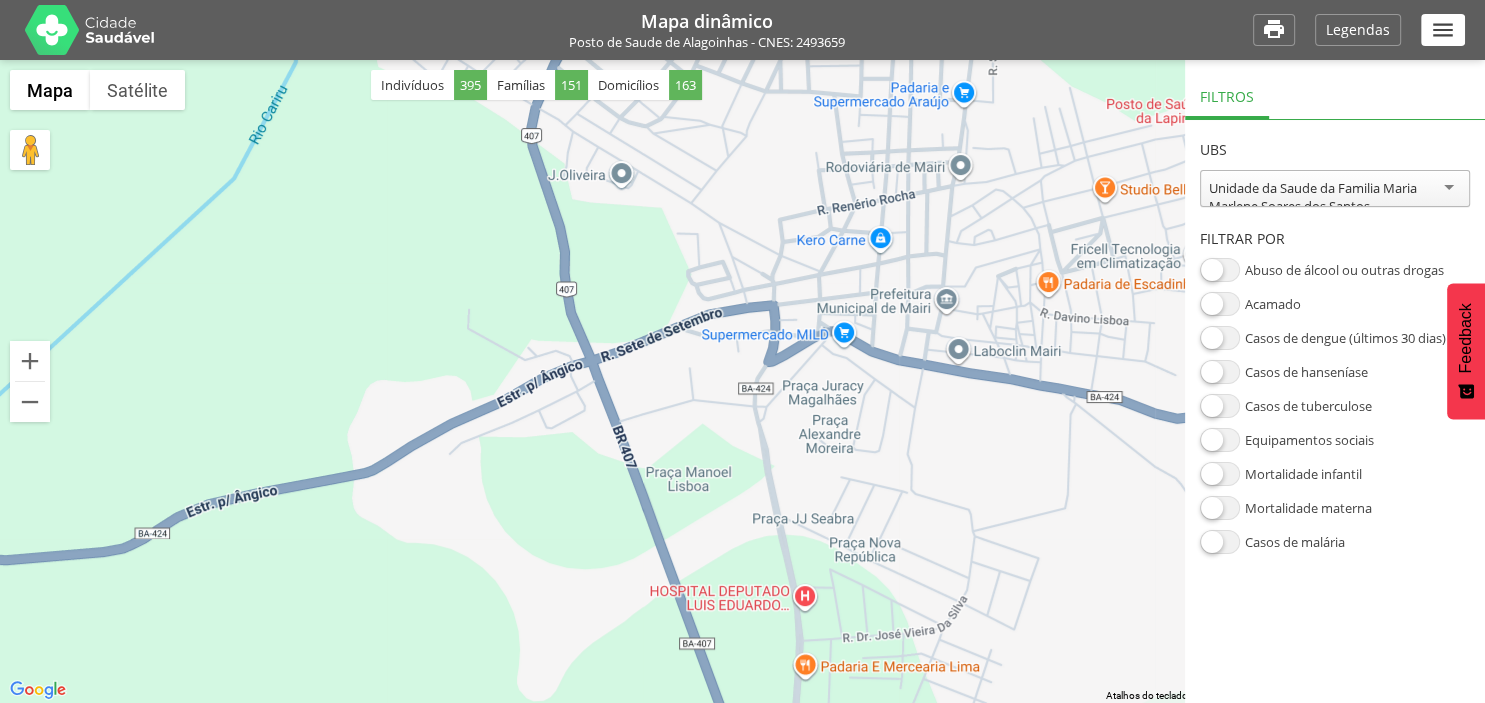 click on "**********" at bounding box center (1335, 337) 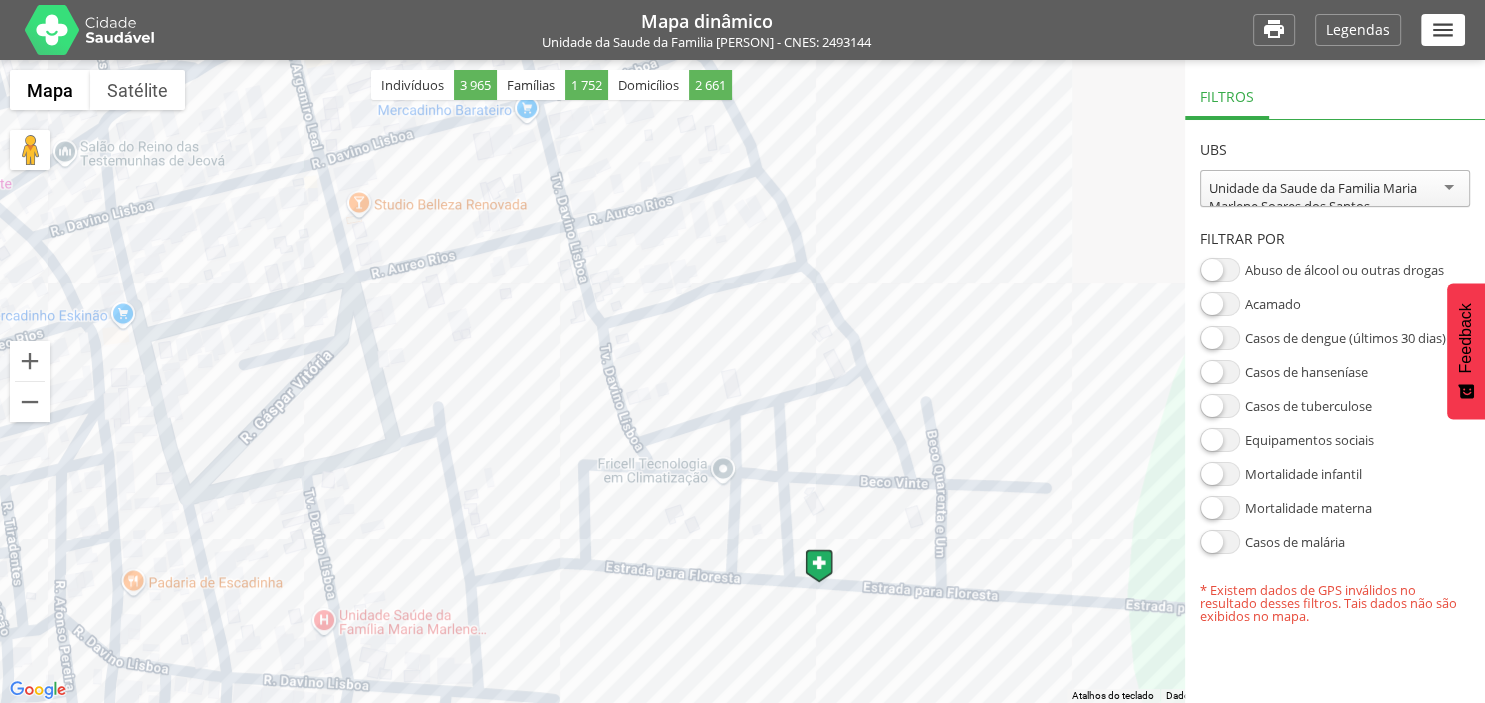 drag, startPoint x: 834, startPoint y: 359, endPoint x: 910, endPoint y: 562, distance: 216.76024 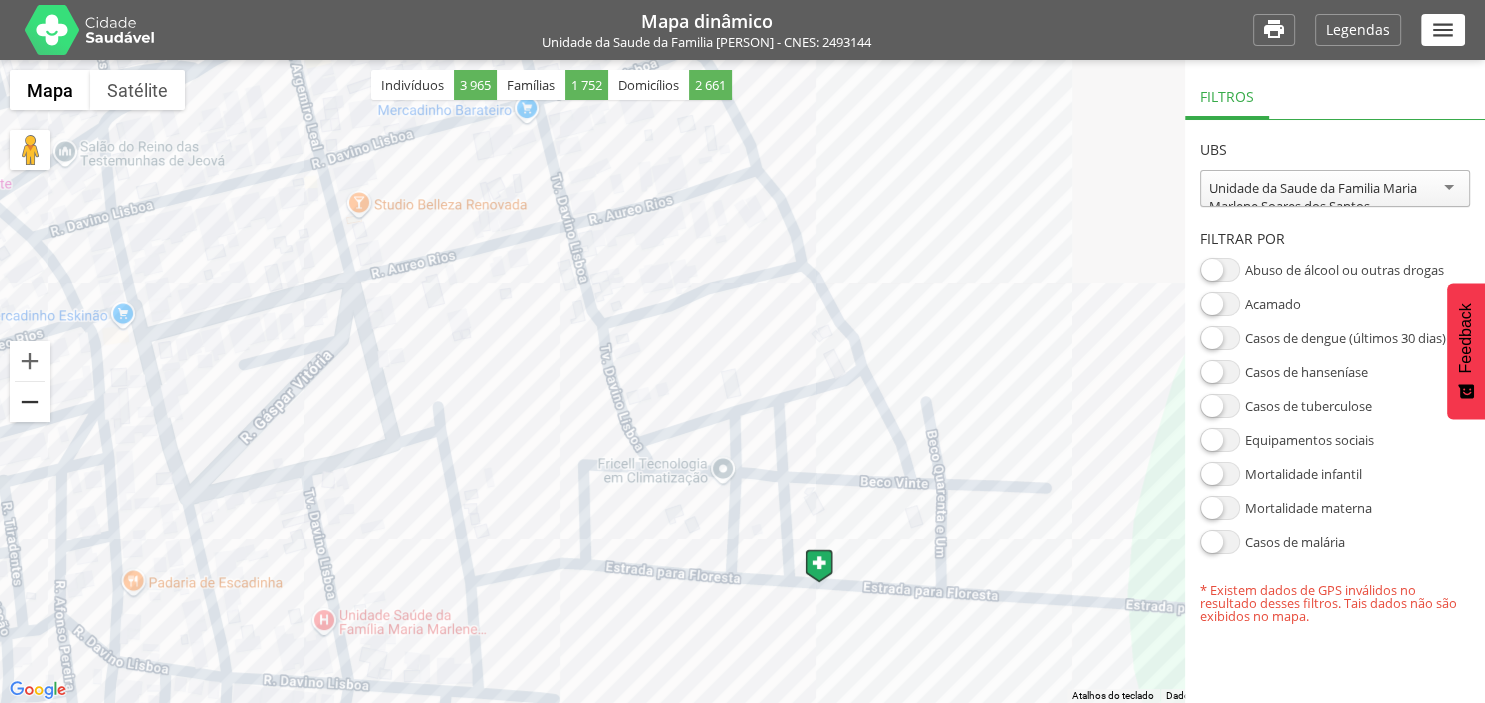 click at bounding box center [30, 402] 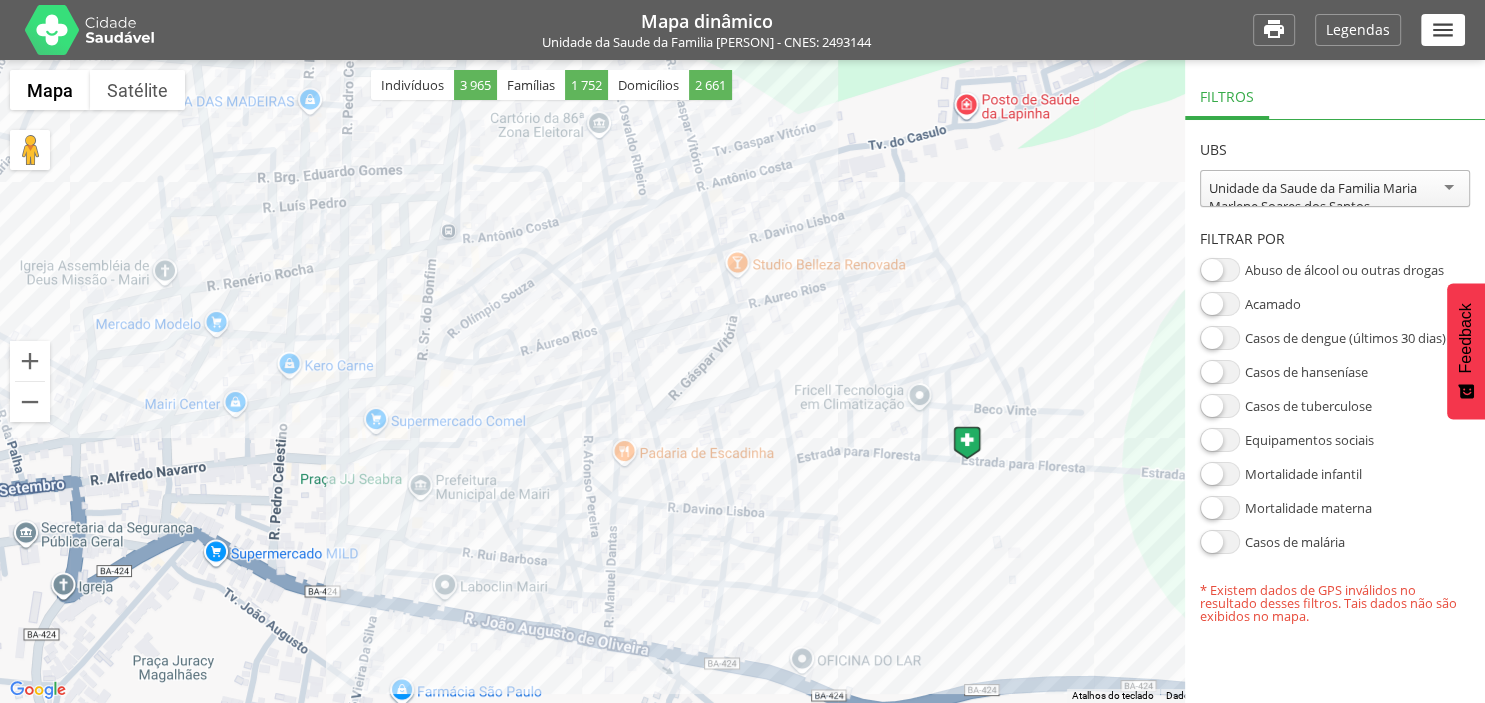 drag, startPoint x: 530, startPoint y: 341, endPoint x: 718, endPoint y: 318, distance: 189.40169 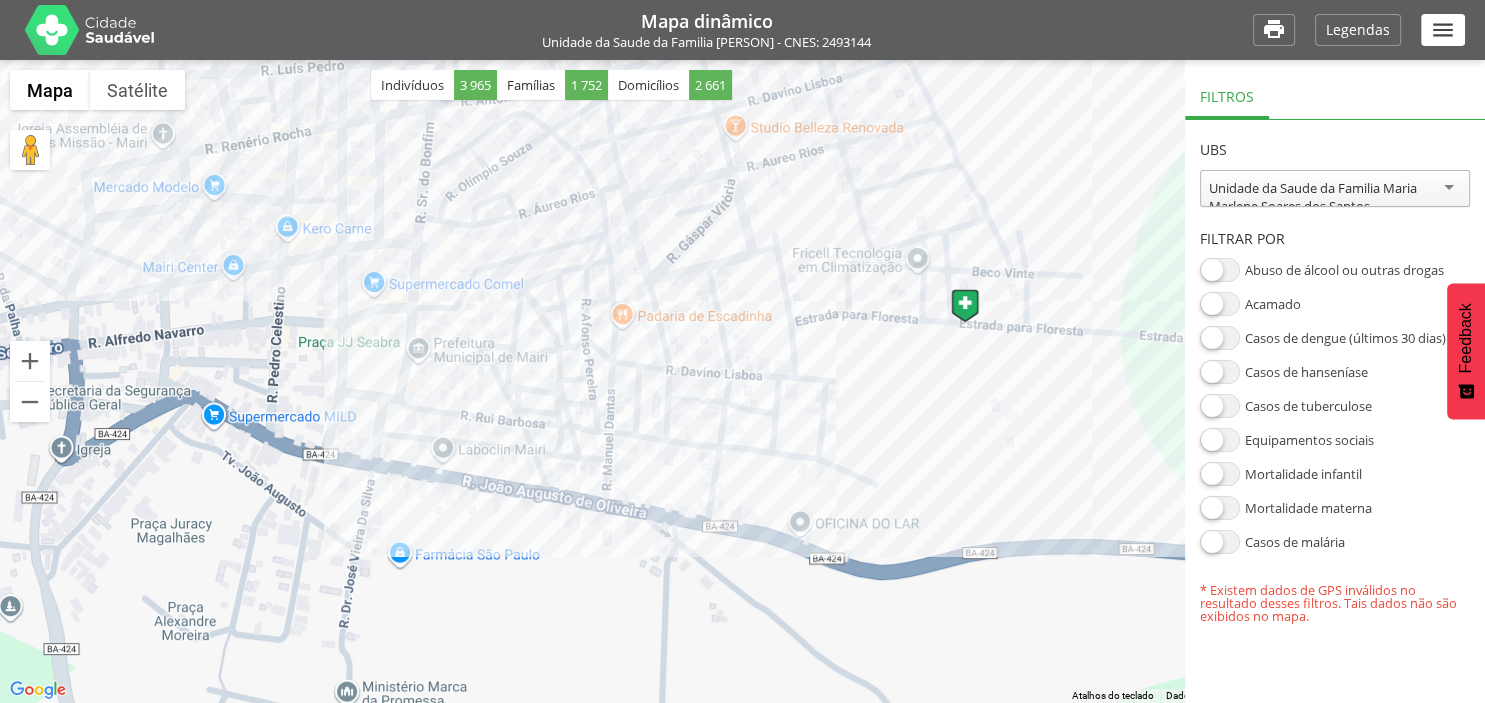 drag, startPoint x: 790, startPoint y: 475, endPoint x: 785, endPoint y: 337, distance: 138.09055 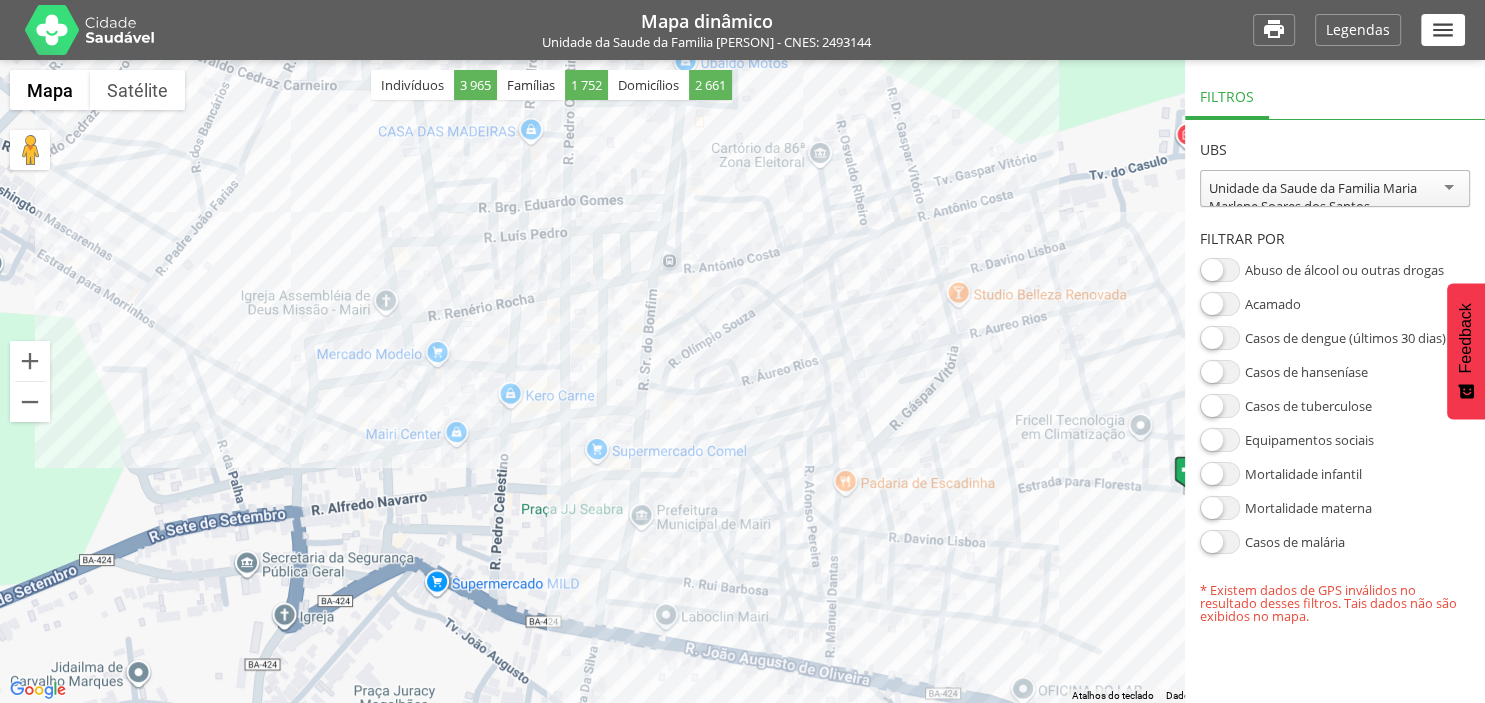 drag, startPoint x: 678, startPoint y: 460, endPoint x: 905, endPoint y: 629, distance: 283.00177 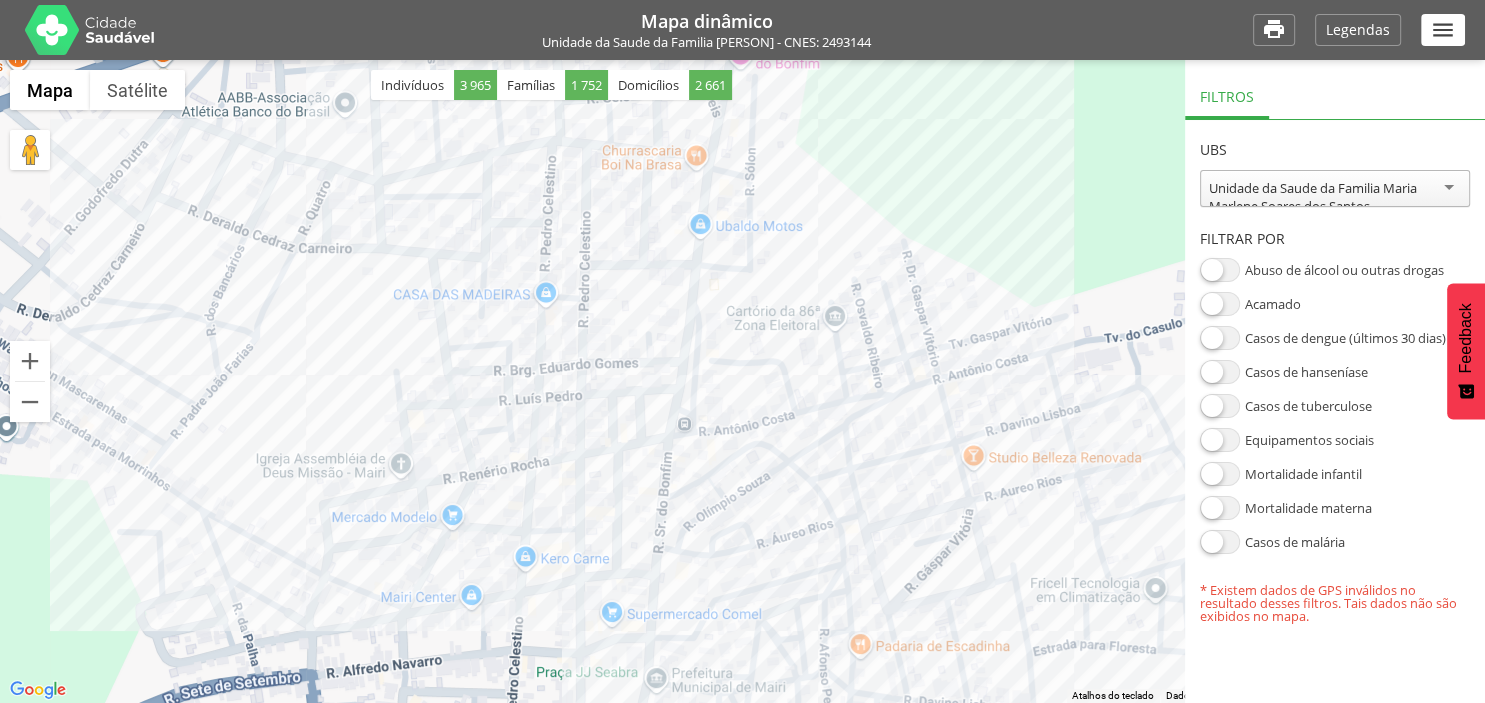 drag, startPoint x: 584, startPoint y: 332, endPoint x: 599, endPoint y: 497, distance: 165.68042 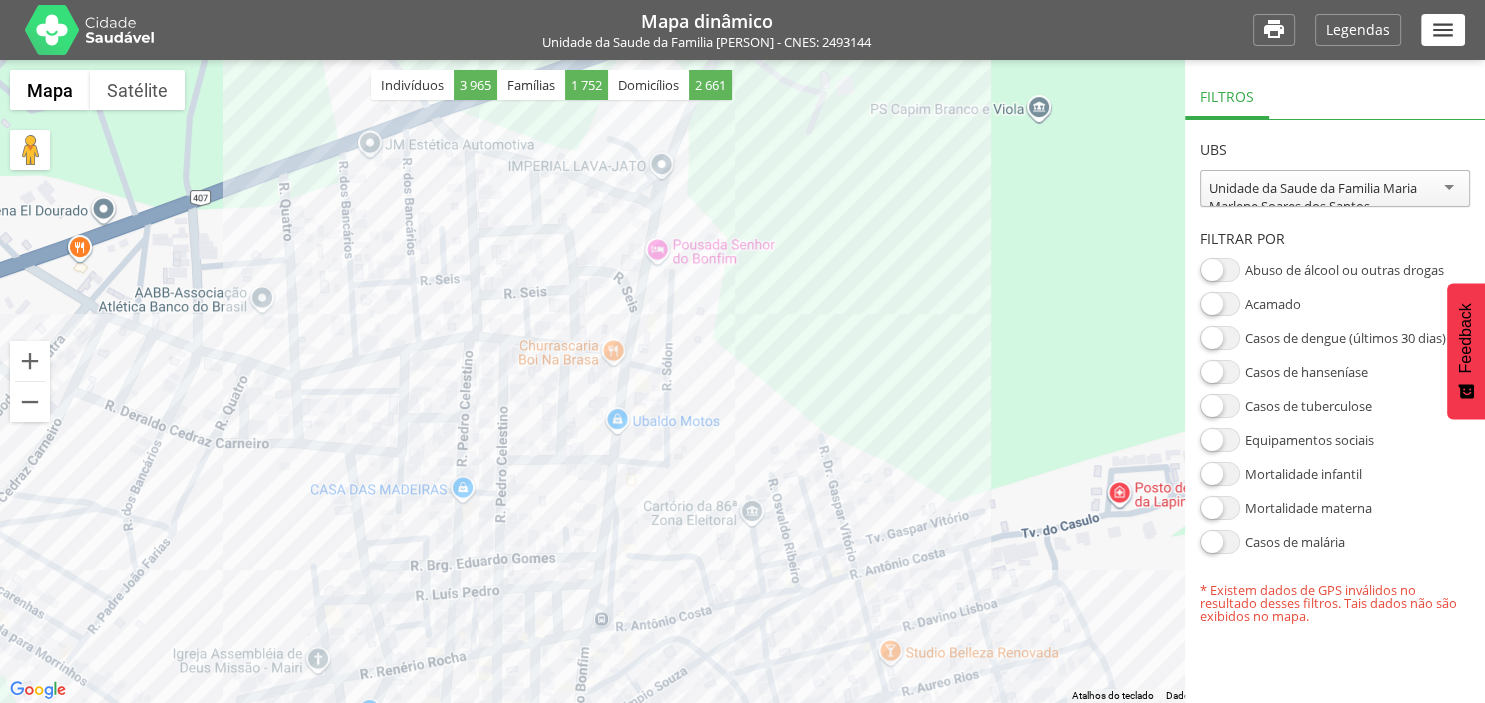 drag, startPoint x: 665, startPoint y: 242, endPoint x: 582, endPoint y: 439, distance: 213.7709 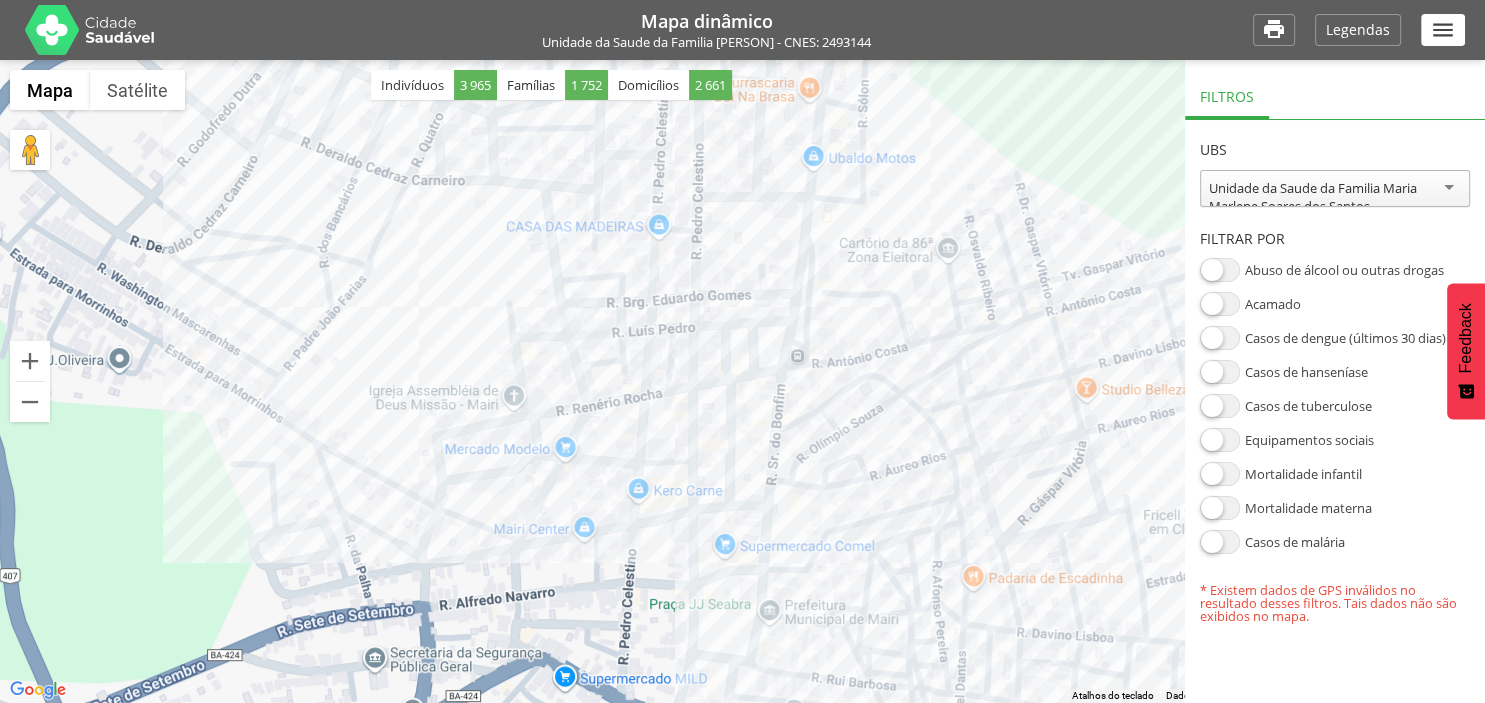 drag, startPoint x: 106, startPoint y: 446, endPoint x: 322, endPoint y: 174, distance: 347.3327 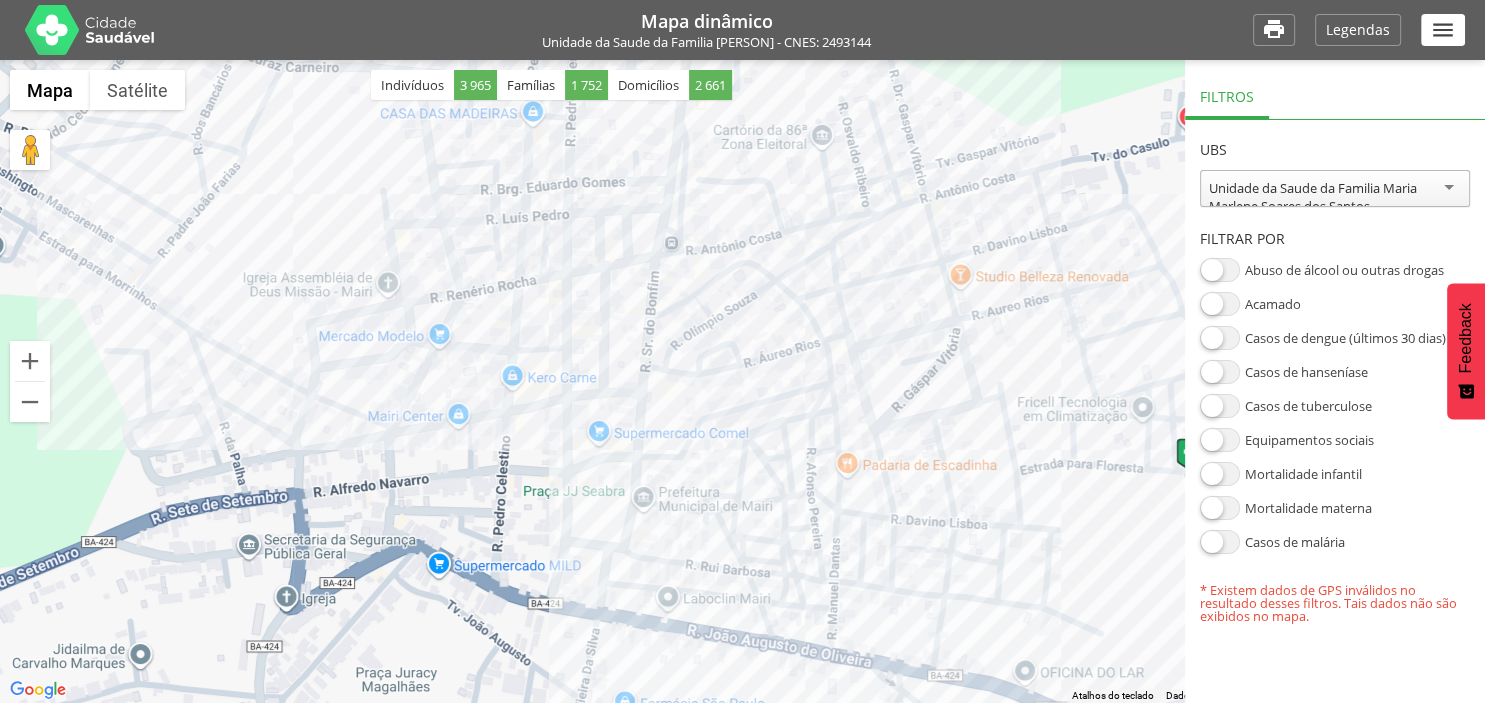drag, startPoint x: 1129, startPoint y: 369, endPoint x: 1000, endPoint y: 254, distance: 172.81783 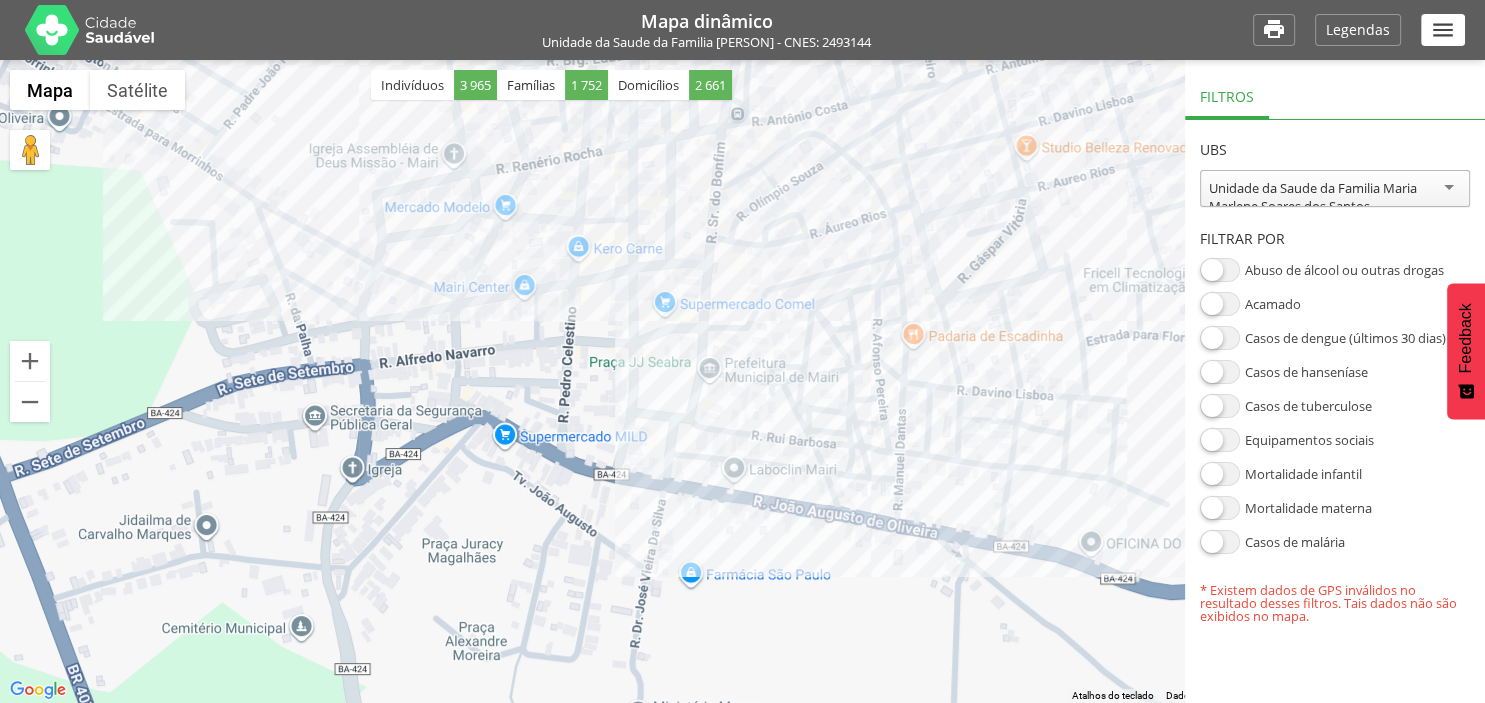 drag, startPoint x: 736, startPoint y: 365, endPoint x: 804, endPoint y: 234, distance: 147.59743 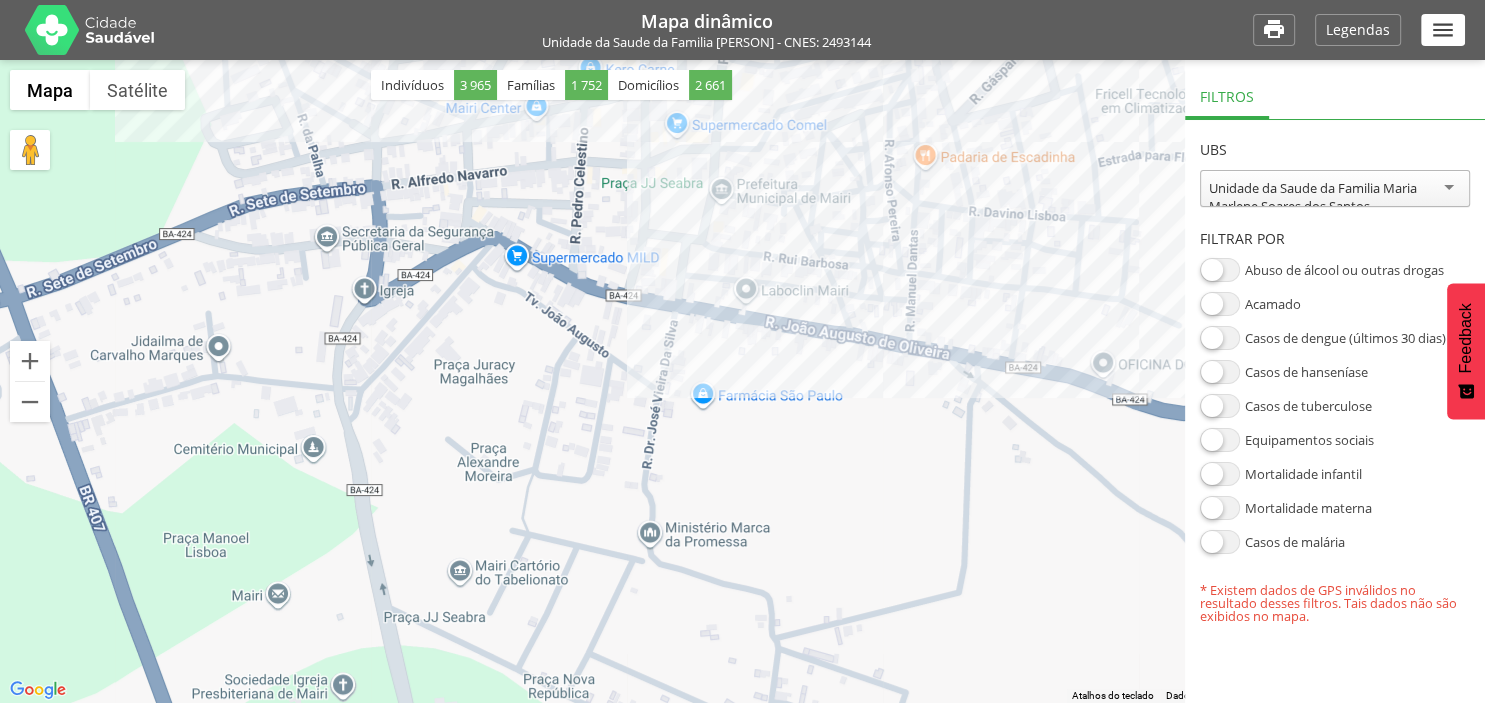 drag, startPoint x: 715, startPoint y: 433, endPoint x: 731, endPoint y: 245, distance: 188.67963 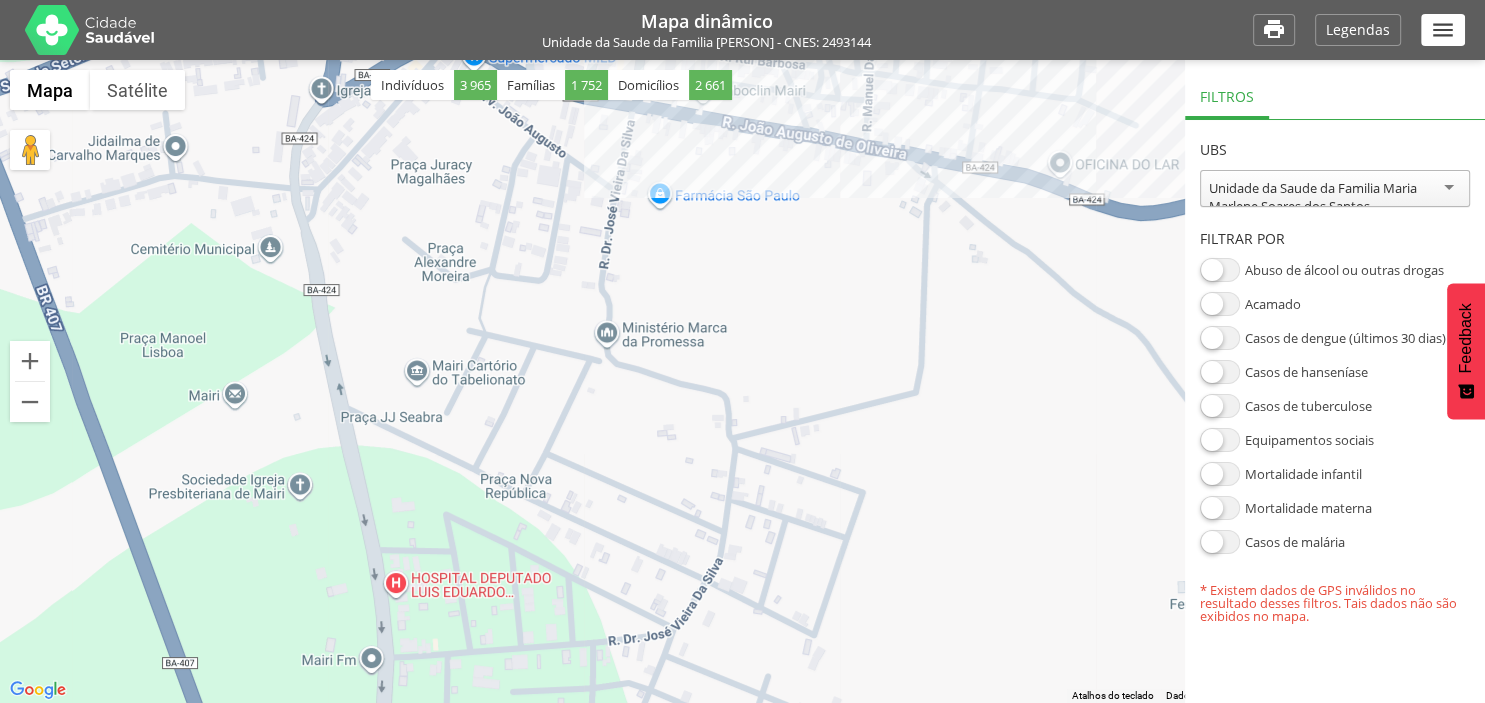 drag, startPoint x: 894, startPoint y: 440, endPoint x: 851, endPoint y: 234, distance: 210.44002 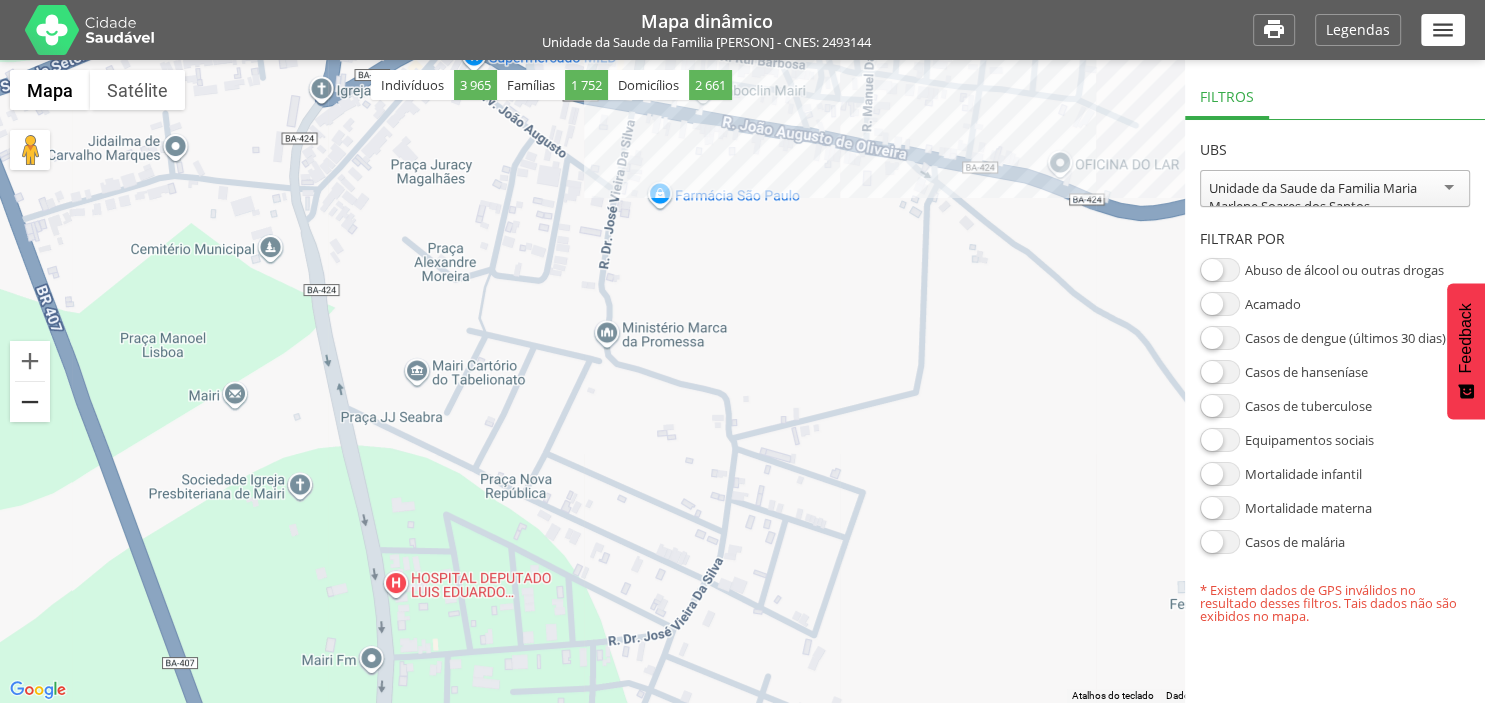 click at bounding box center (30, 402) 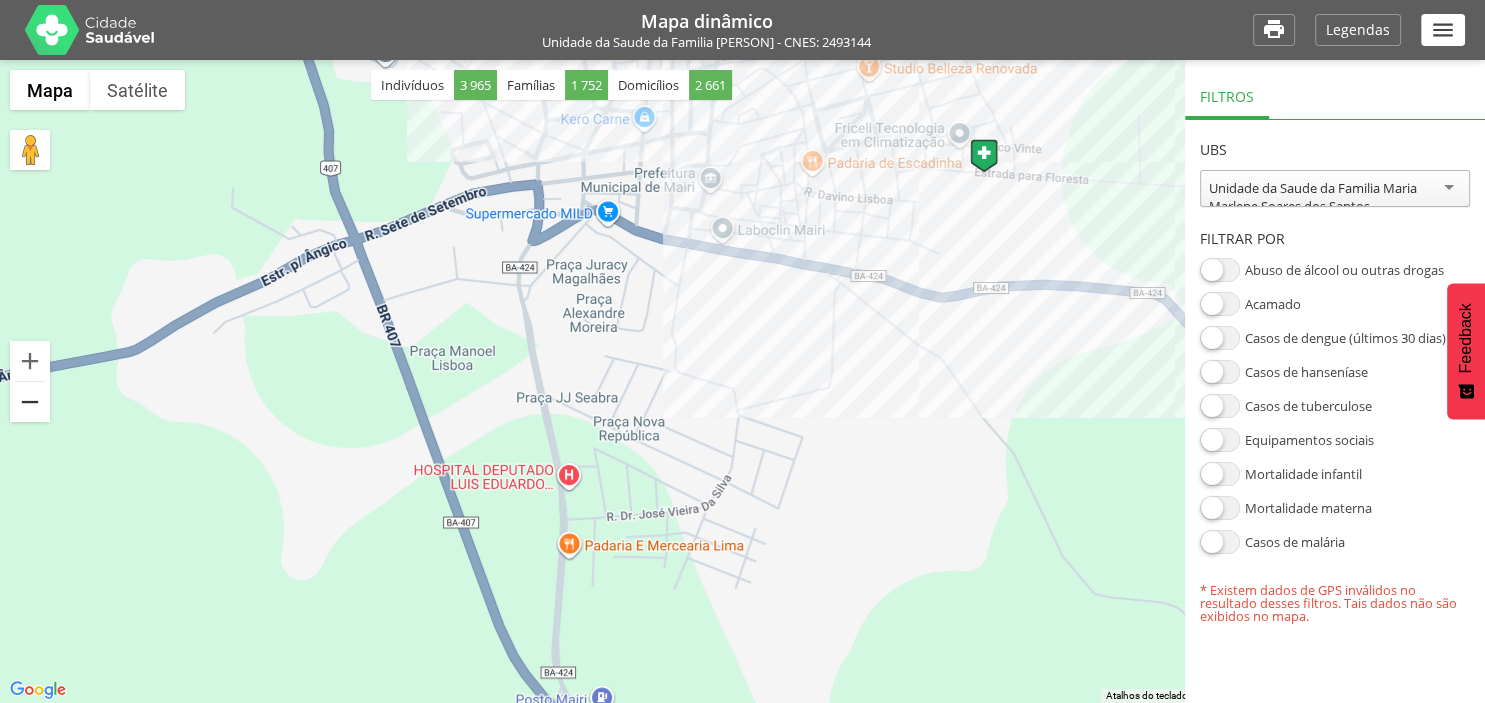 click at bounding box center (30, 402) 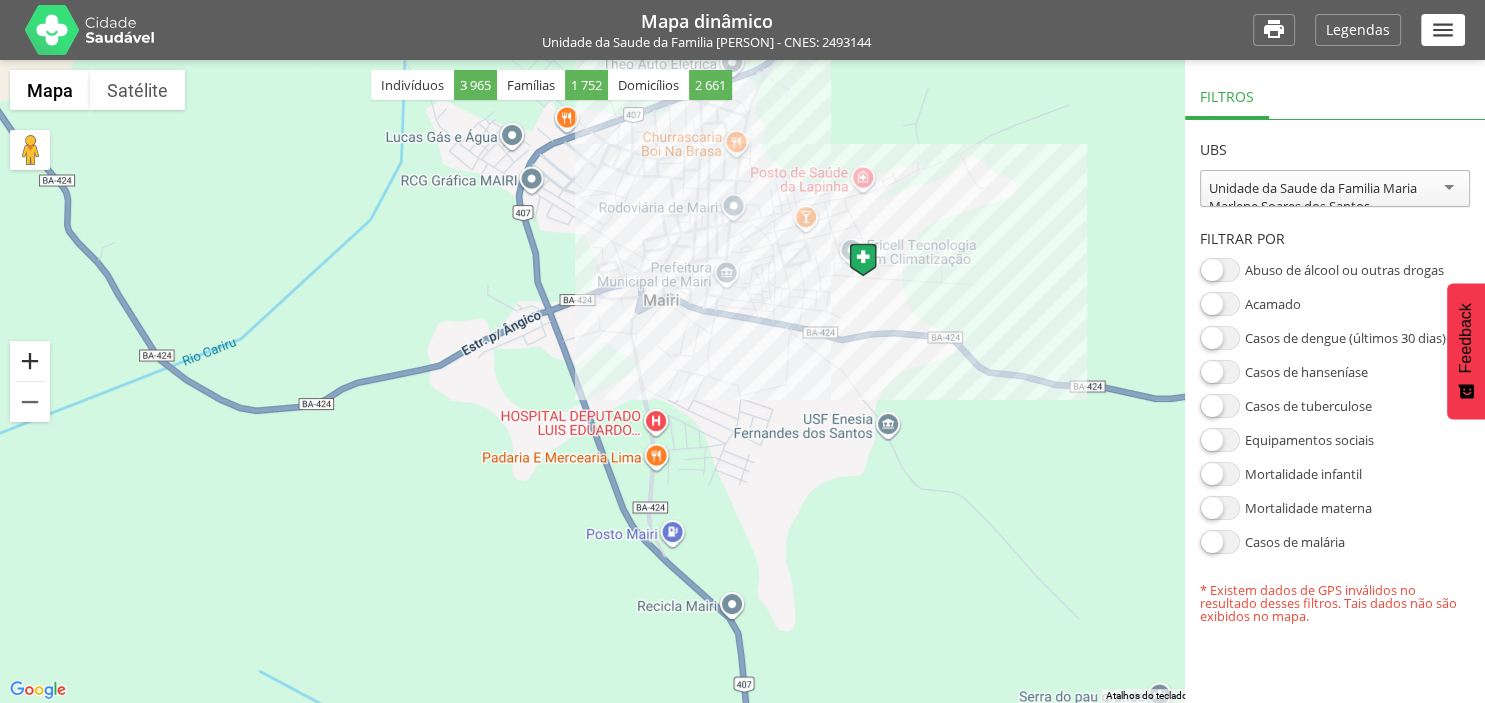 click at bounding box center [30, 361] 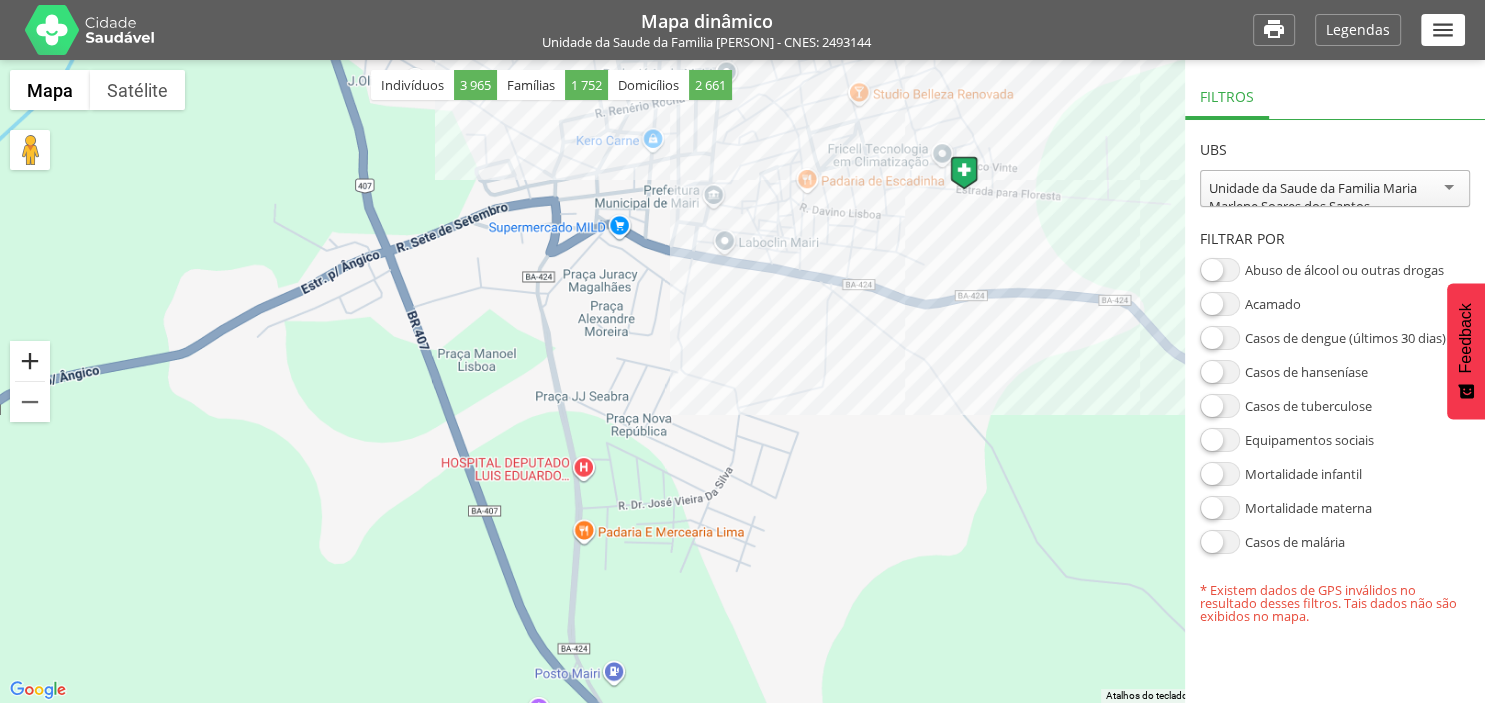 click at bounding box center [30, 361] 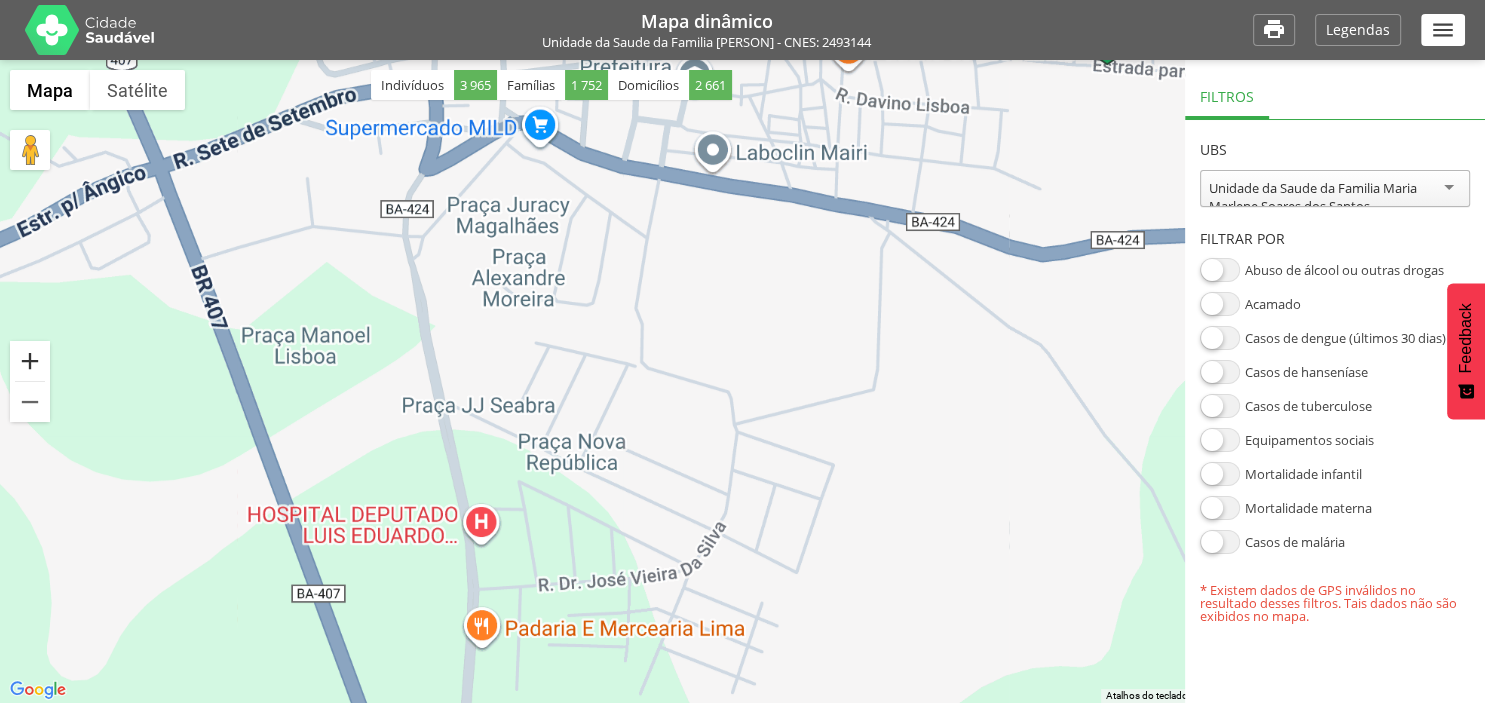 click at bounding box center [30, 361] 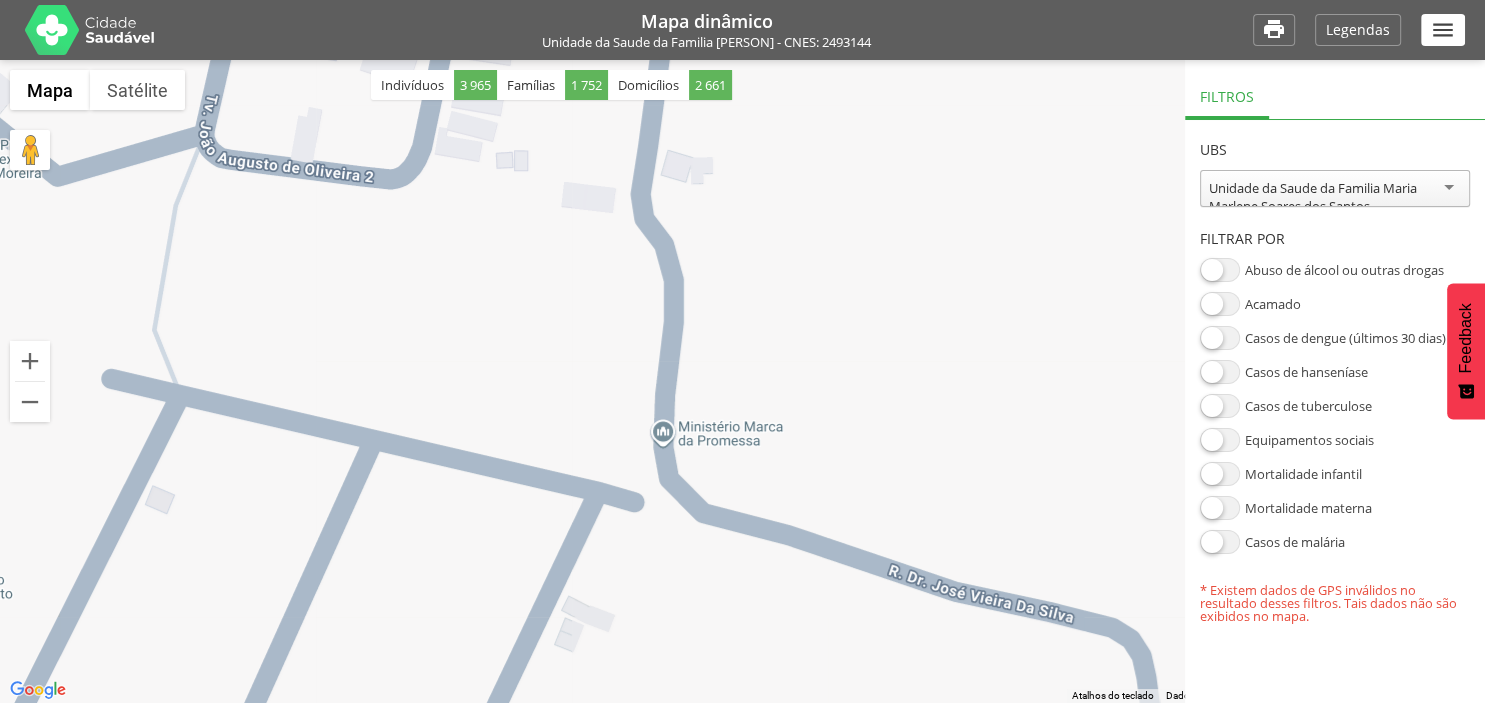 drag, startPoint x: 374, startPoint y: 422, endPoint x: 847, endPoint y: 626, distance: 515.1165 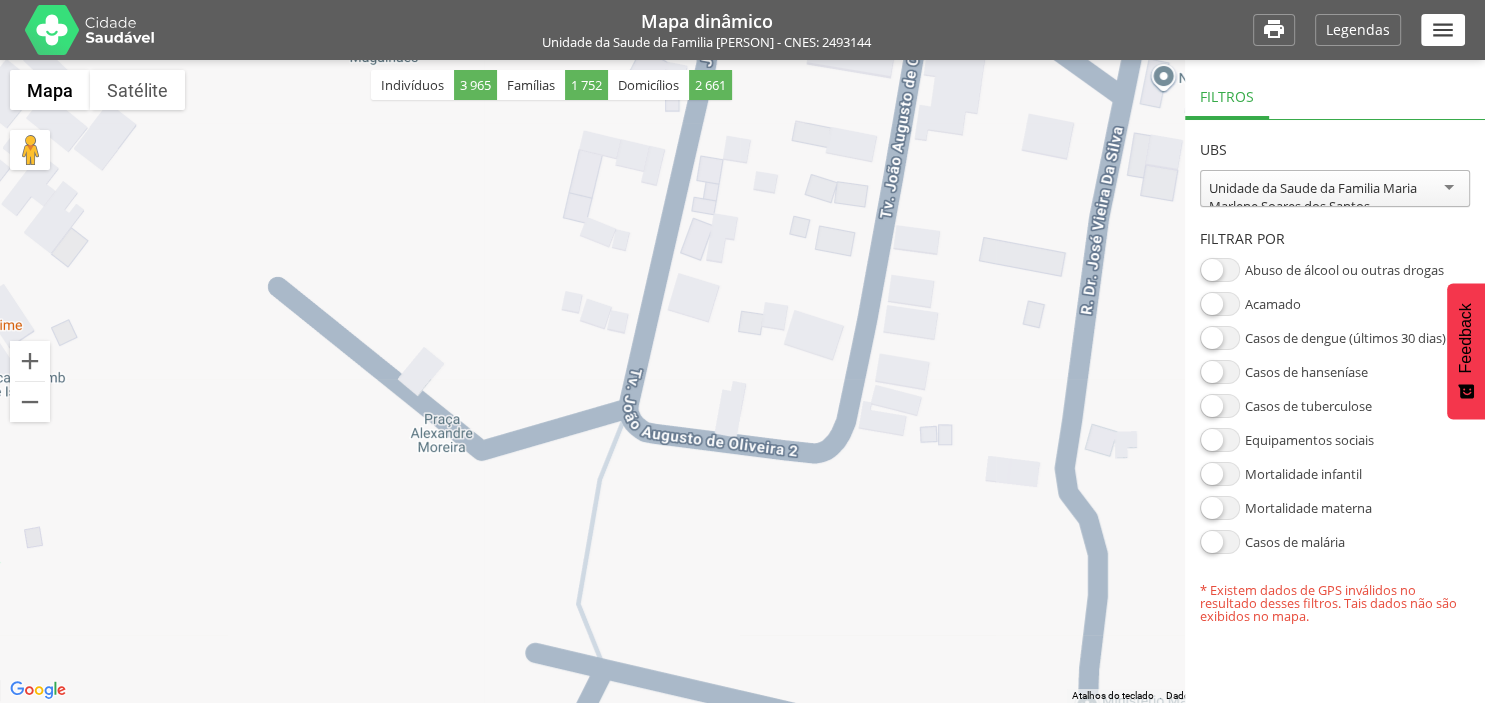 drag, startPoint x: 496, startPoint y: 303, endPoint x: 925, endPoint y: 578, distance: 509.57434 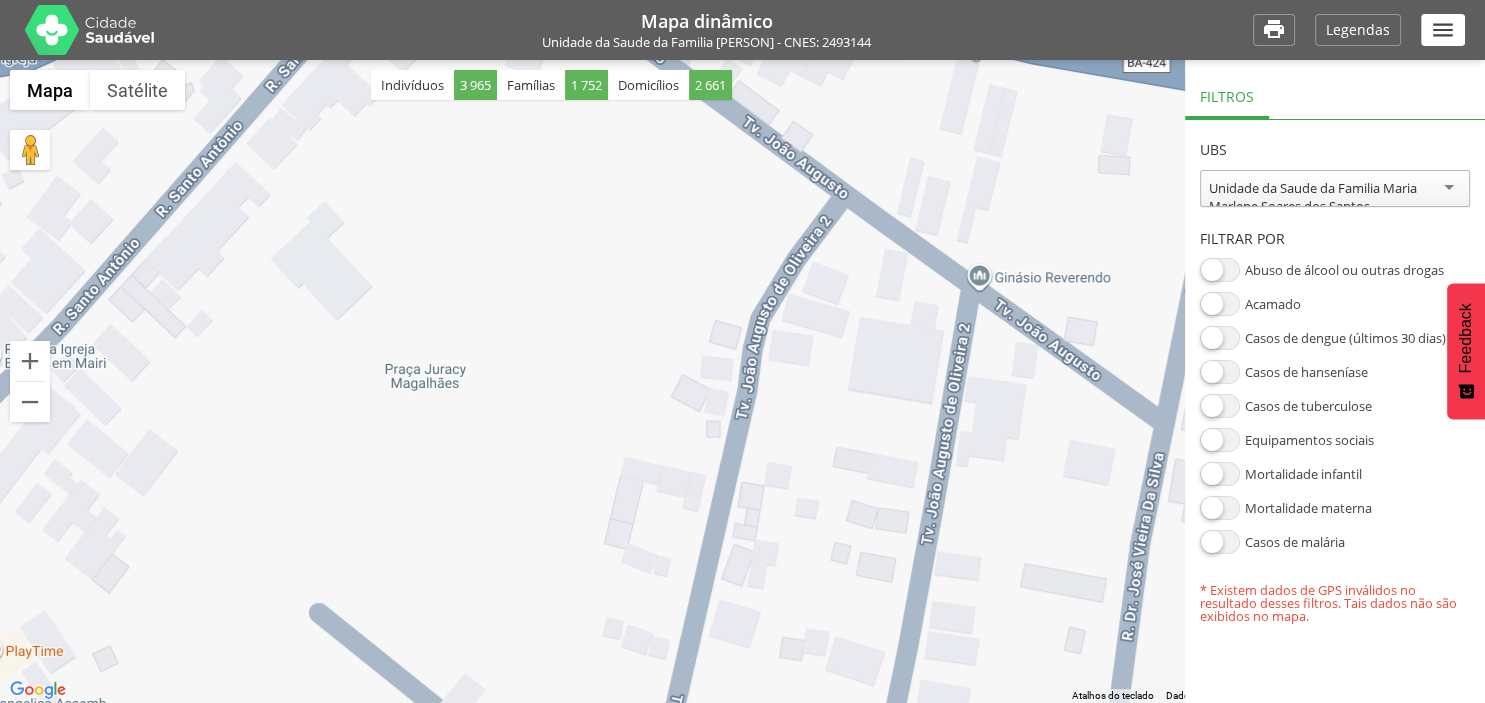 drag, startPoint x: 885, startPoint y: 234, endPoint x: 926, endPoint y: 562, distance: 330.55258 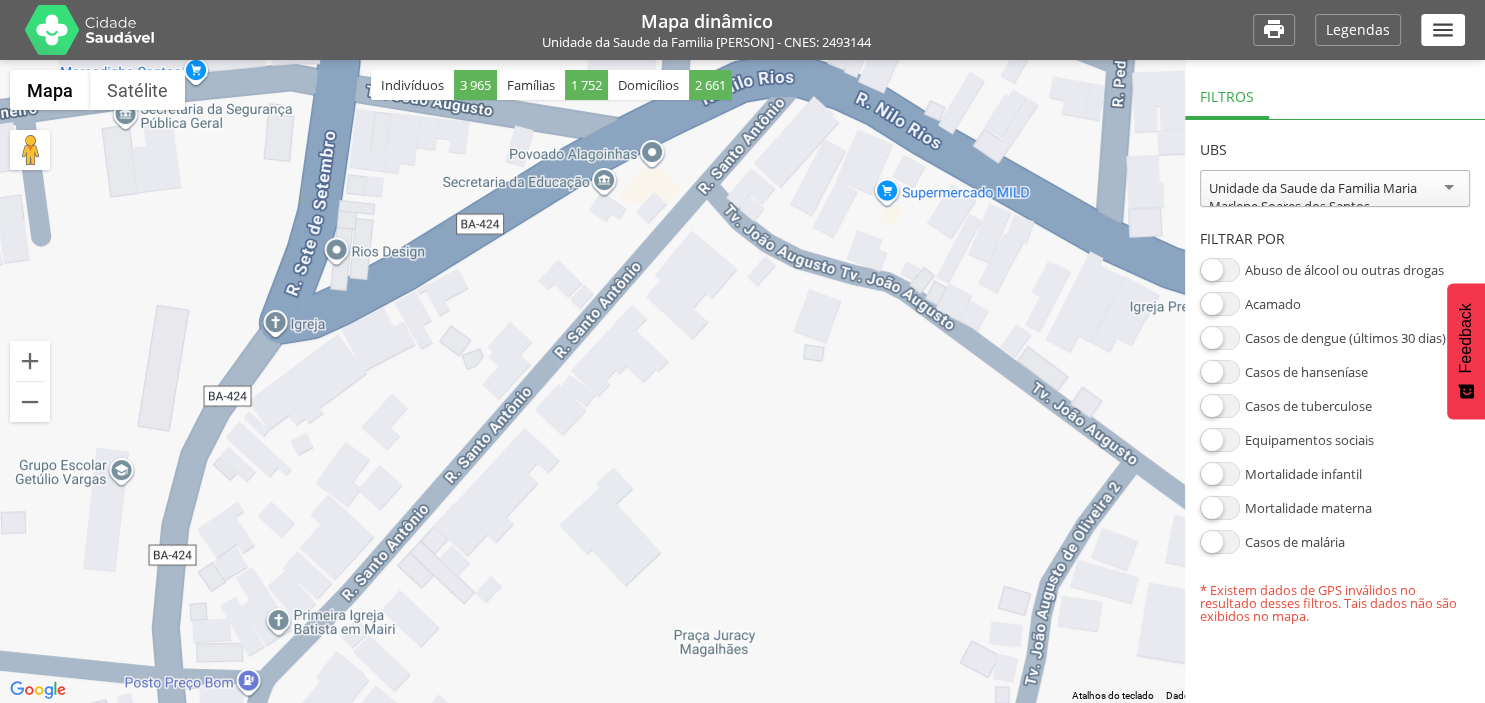 drag, startPoint x: 458, startPoint y: 208, endPoint x: 747, endPoint y: 477, distance: 394.81894 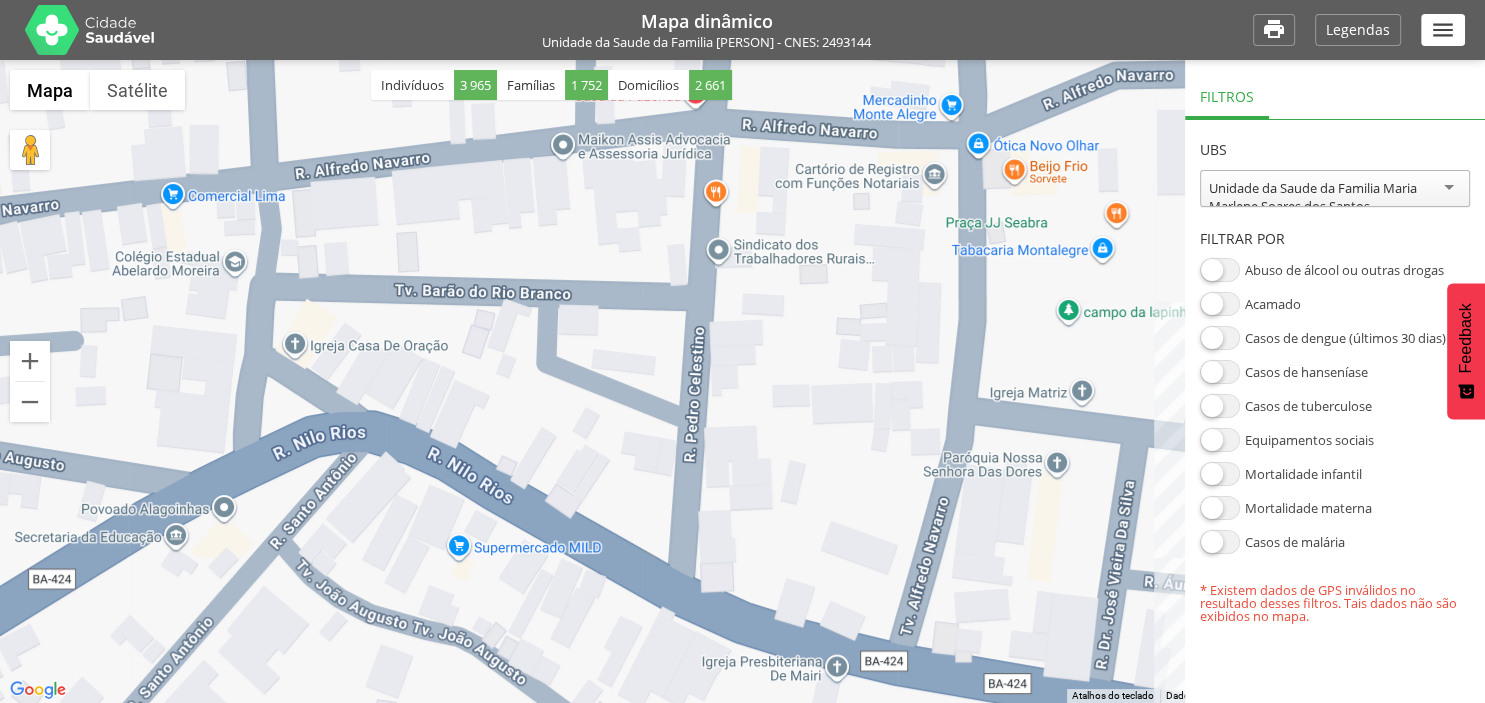 drag, startPoint x: 806, startPoint y: 337, endPoint x: 378, endPoint y: 695, distance: 557.98566 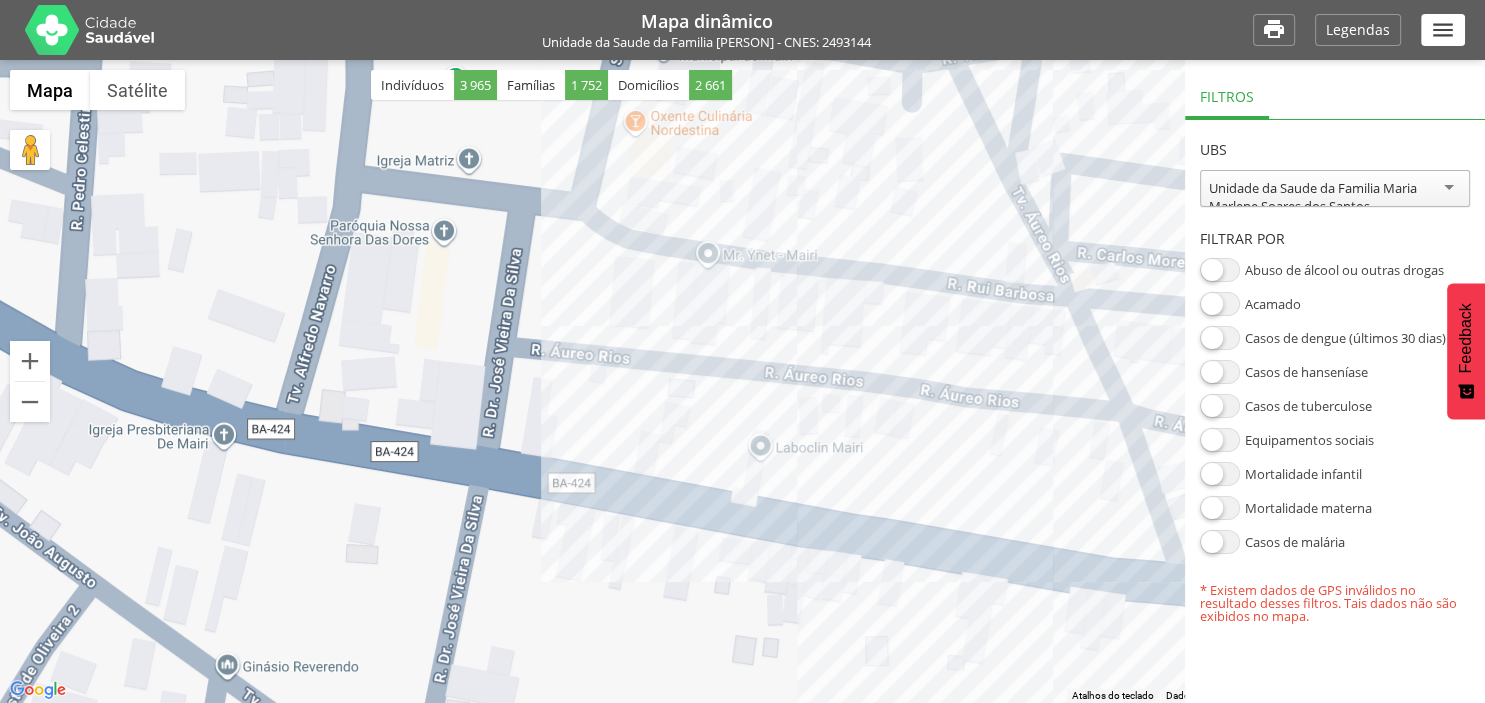 drag, startPoint x: 858, startPoint y: 454, endPoint x: 239, endPoint y: 218, distance: 662.4628 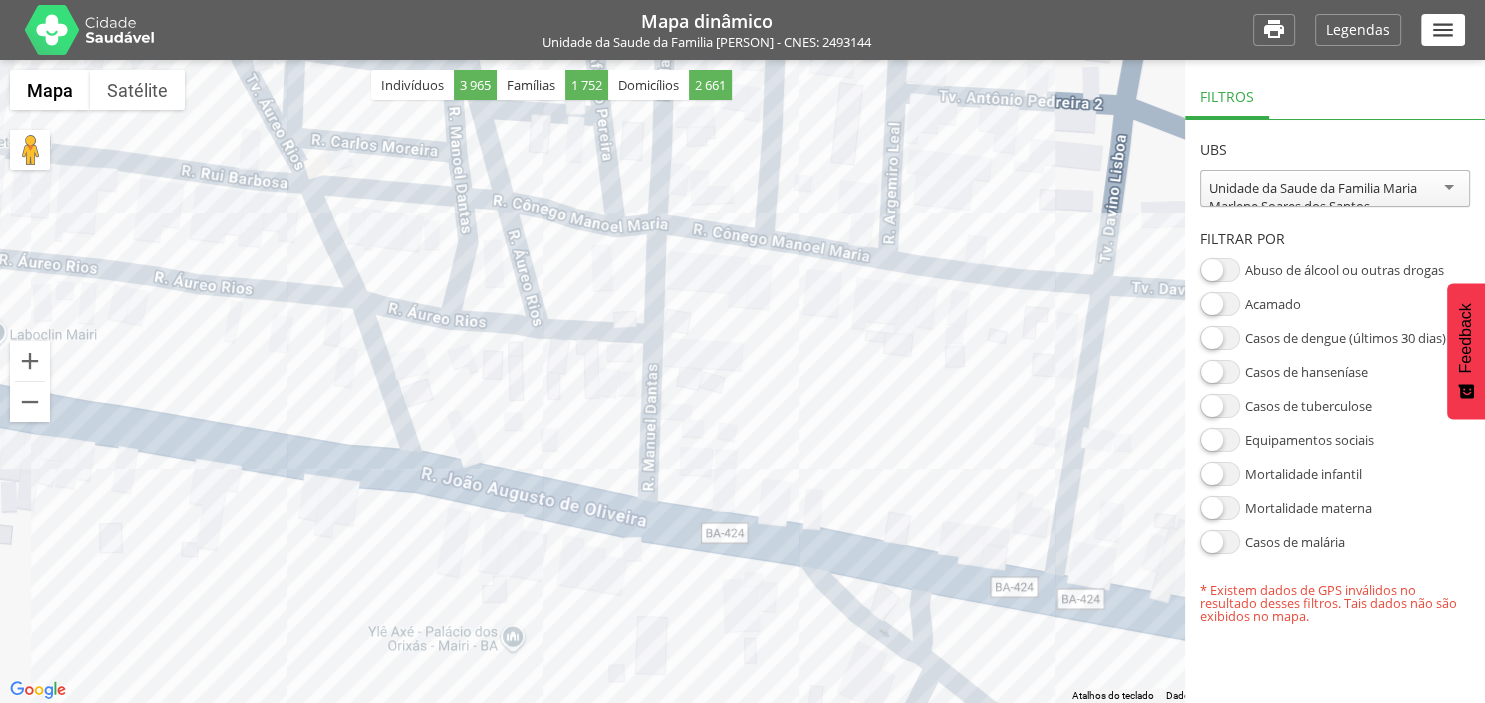 drag, startPoint x: 956, startPoint y: 299, endPoint x: 188, endPoint y: 191, distance: 775.5566 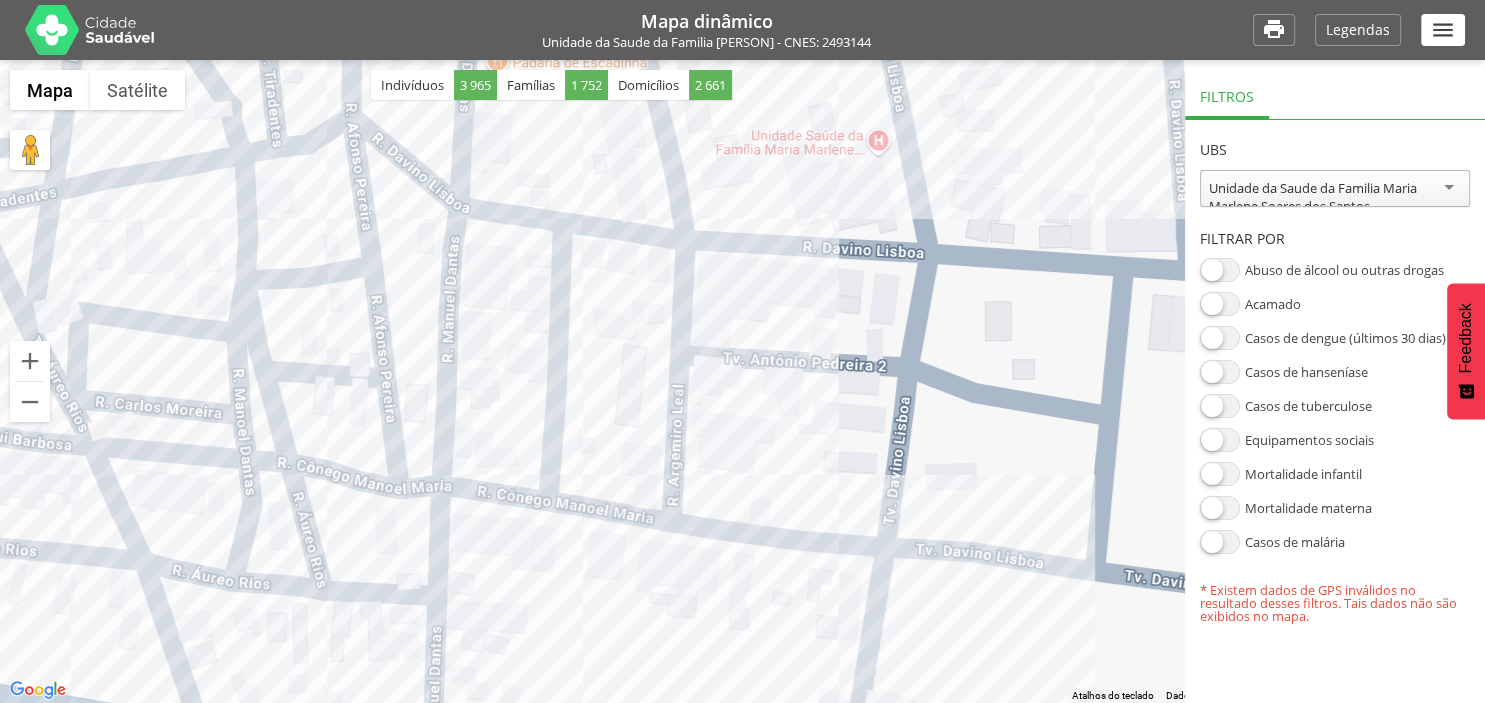drag, startPoint x: 906, startPoint y: 349, endPoint x: 689, endPoint y: 614, distance: 342.51132 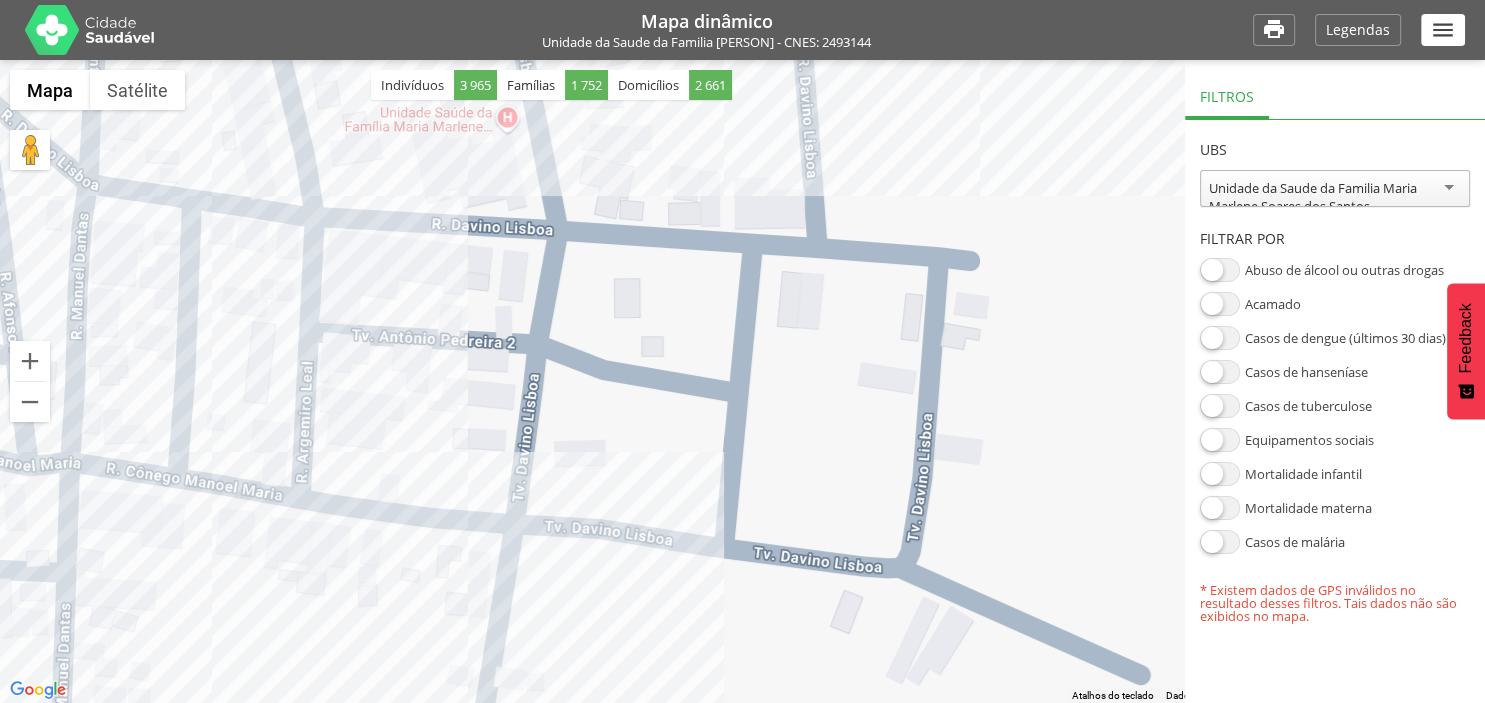 drag, startPoint x: 1038, startPoint y: 461, endPoint x: 665, endPoint y: 438, distance: 373.70844 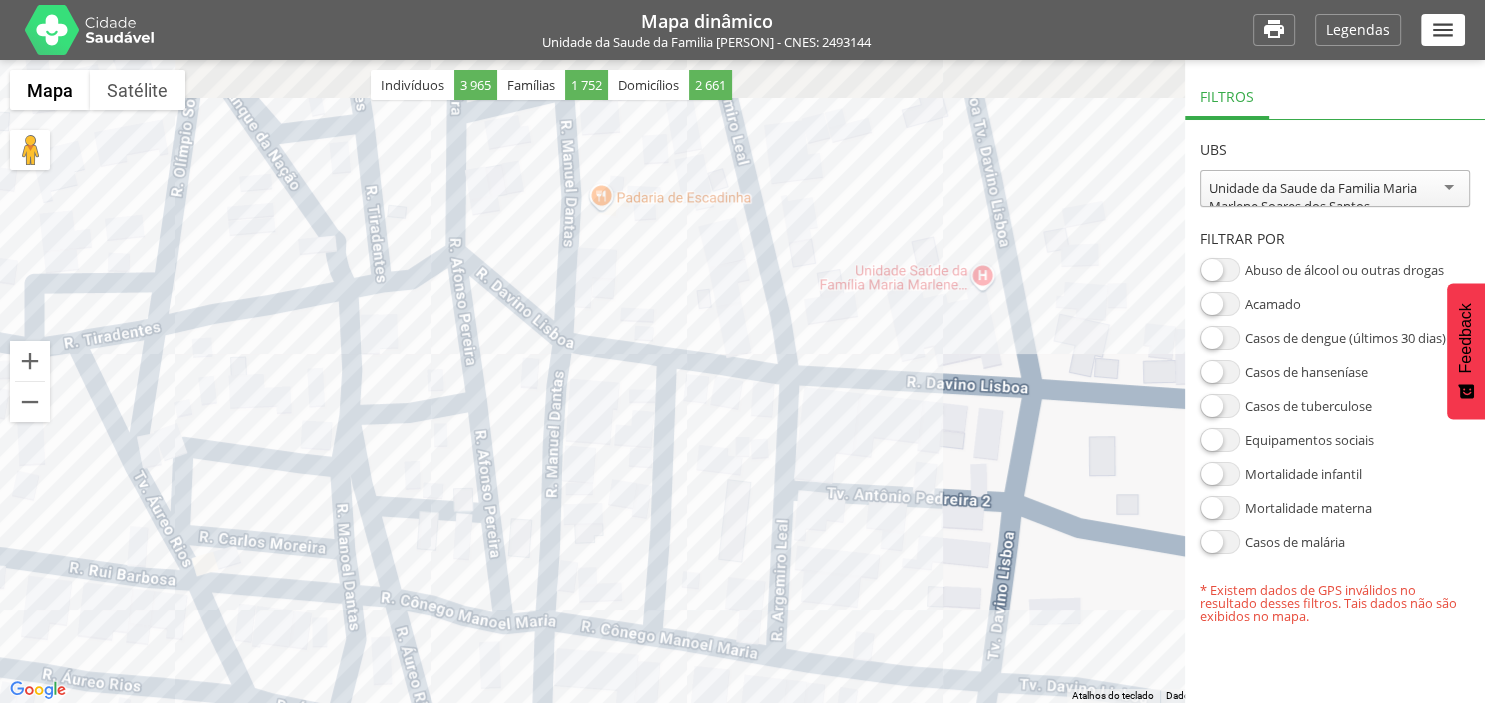 drag, startPoint x: 287, startPoint y: 371, endPoint x: 770, endPoint y: 529, distance: 508.186 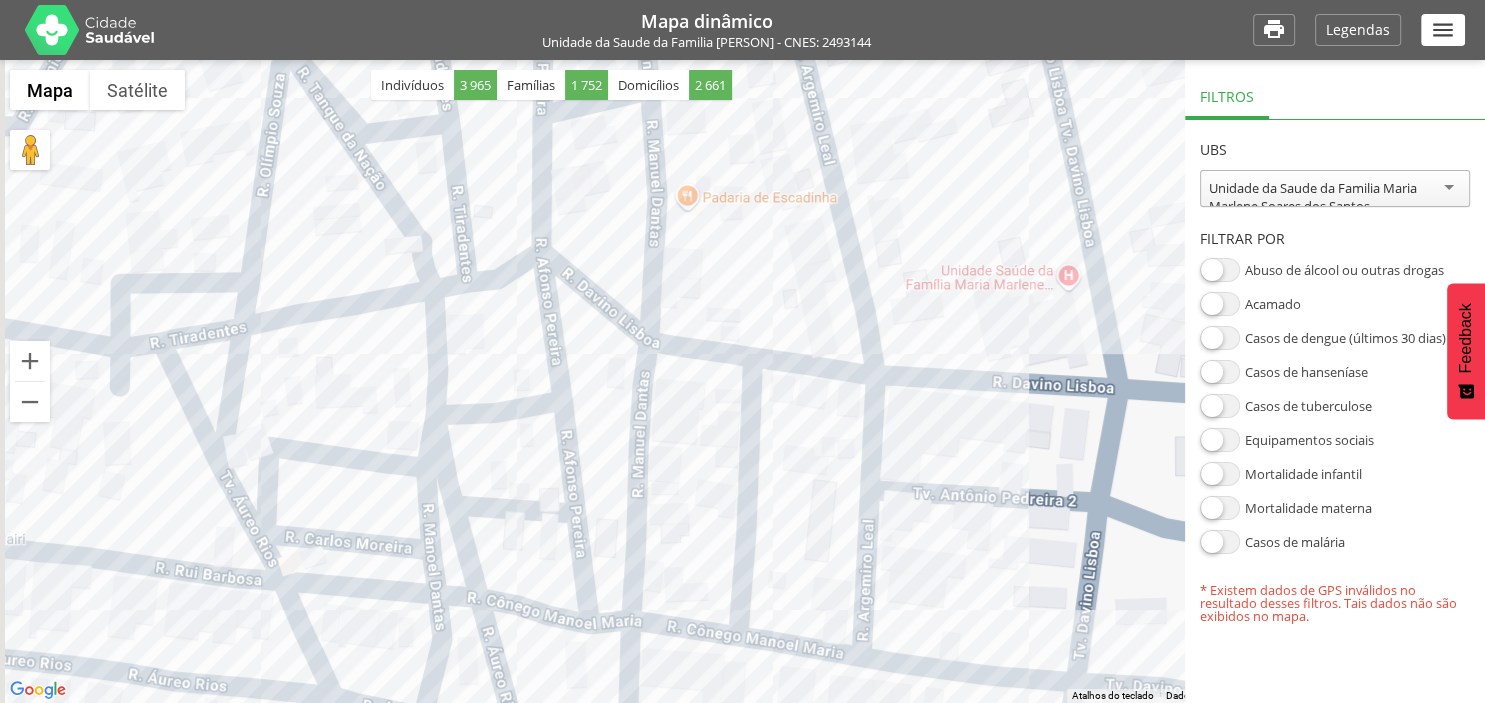 drag, startPoint x: 382, startPoint y: 454, endPoint x: 502, endPoint y: 457, distance: 120.03749 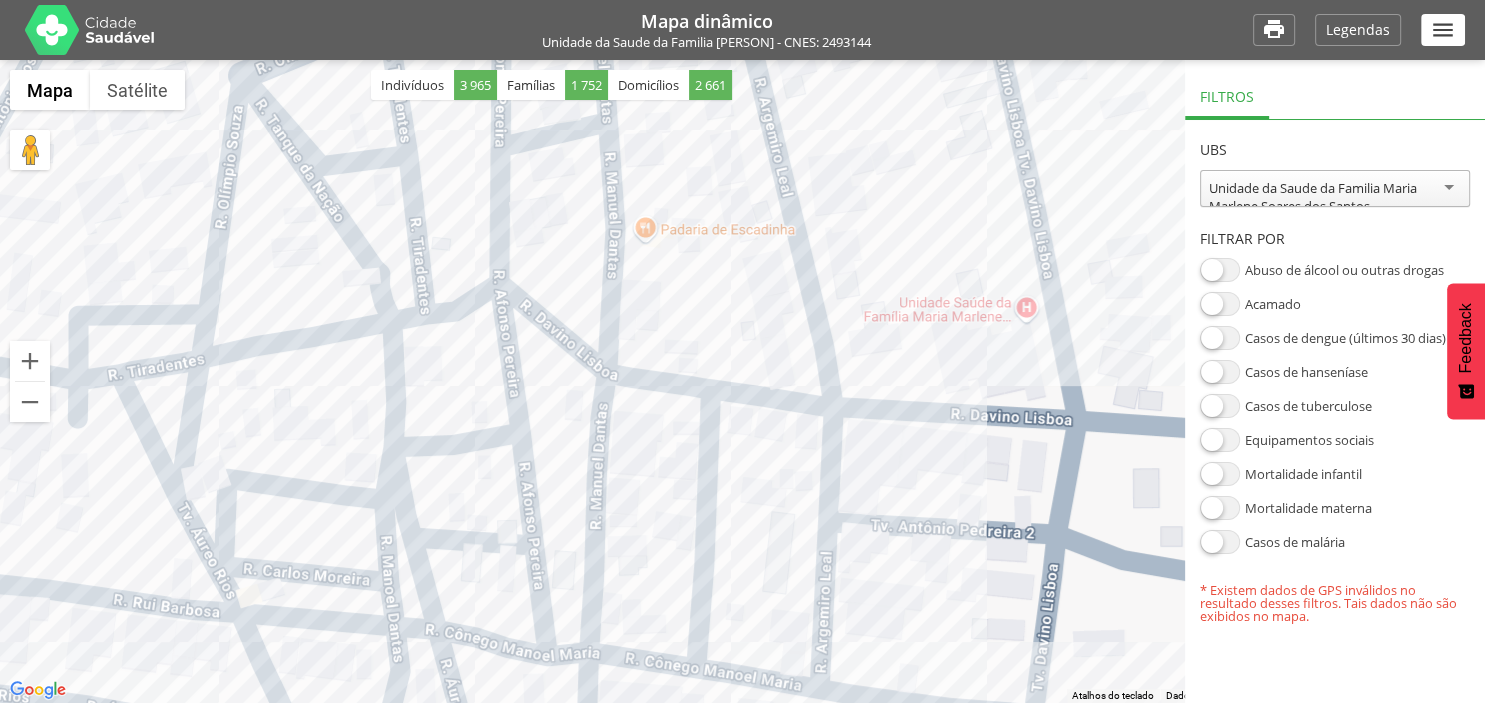 drag, startPoint x: 598, startPoint y: 331, endPoint x: 527, endPoint y: 360, distance: 76.6942 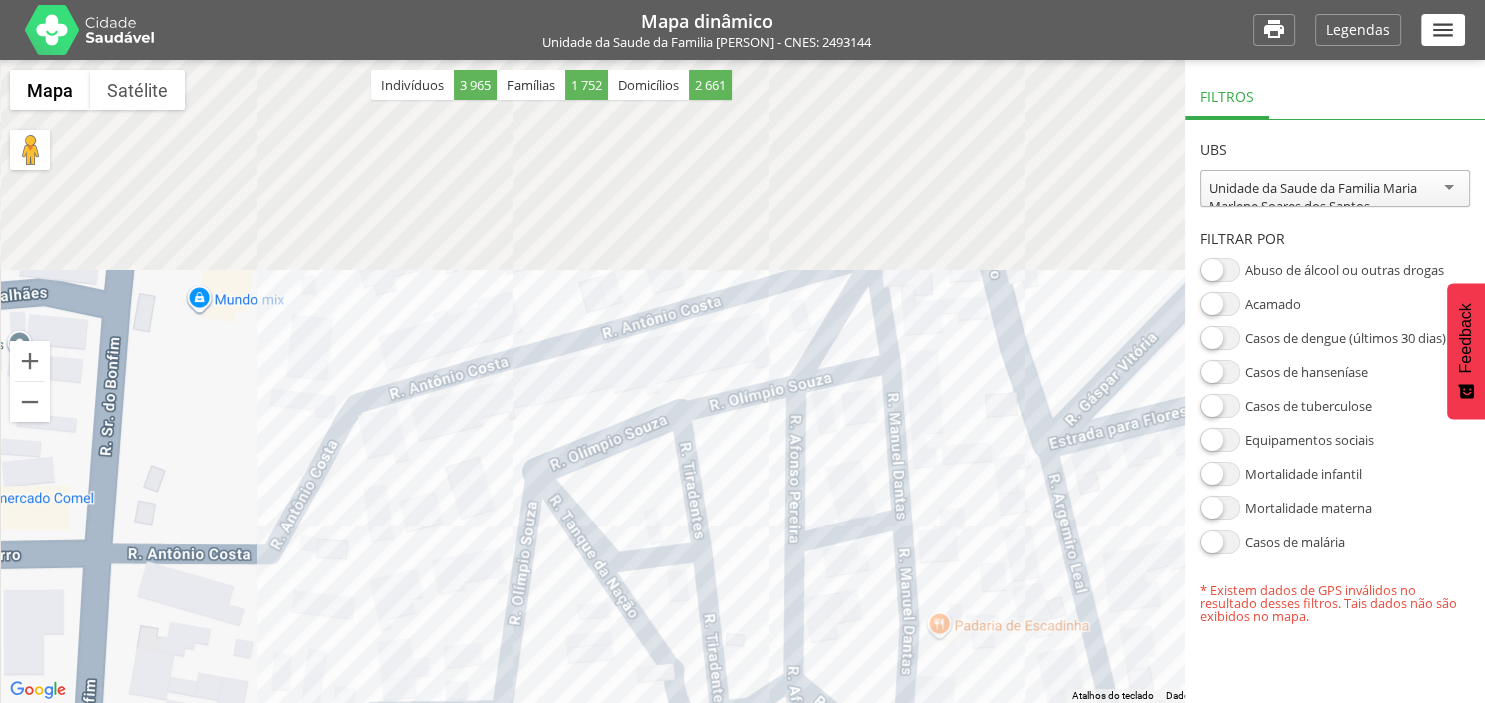 drag, startPoint x: 862, startPoint y: 356, endPoint x: 1134, endPoint y: 750, distance: 478.76926 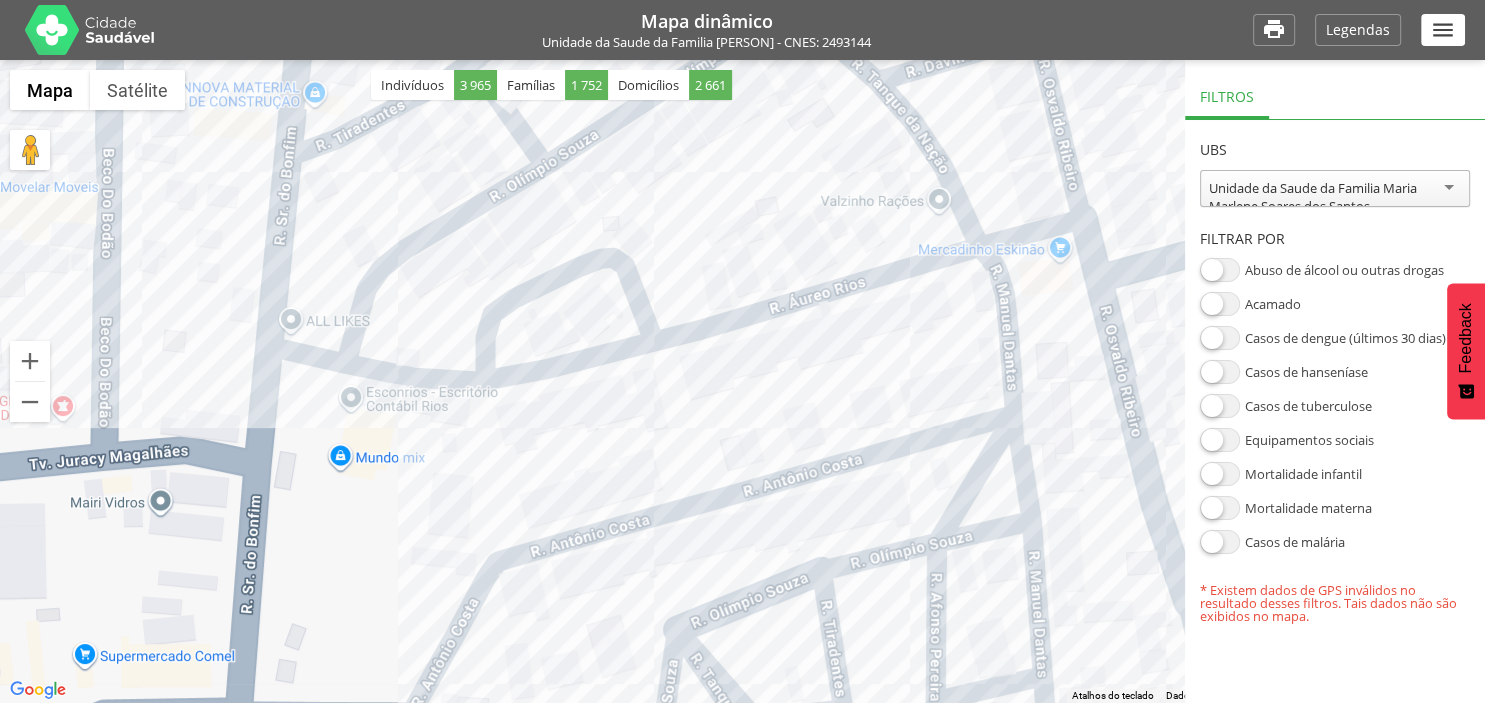 drag, startPoint x: 490, startPoint y: 588, endPoint x: 634, endPoint y: 746, distance: 213.77559 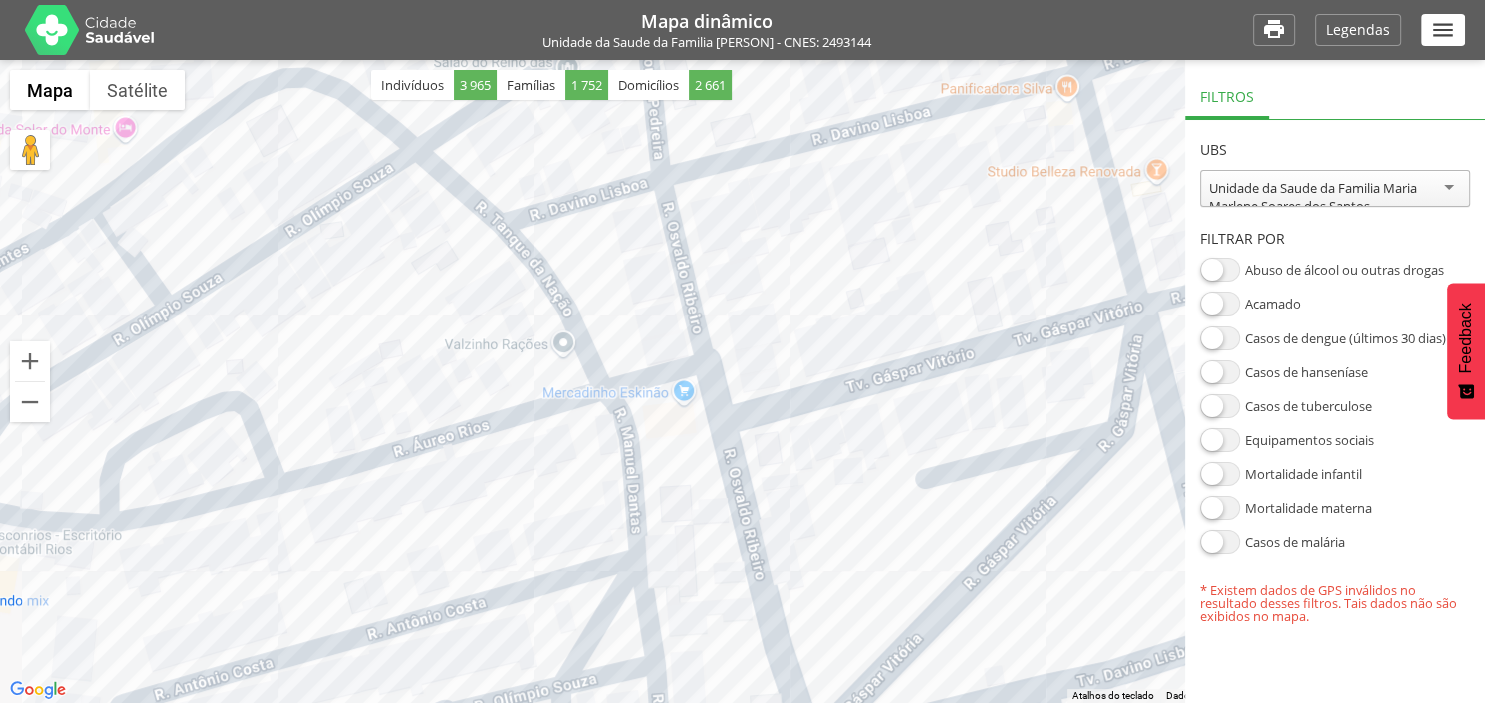 drag, startPoint x: 872, startPoint y: 437, endPoint x: 484, endPoint y: 585, distance: 415.2686 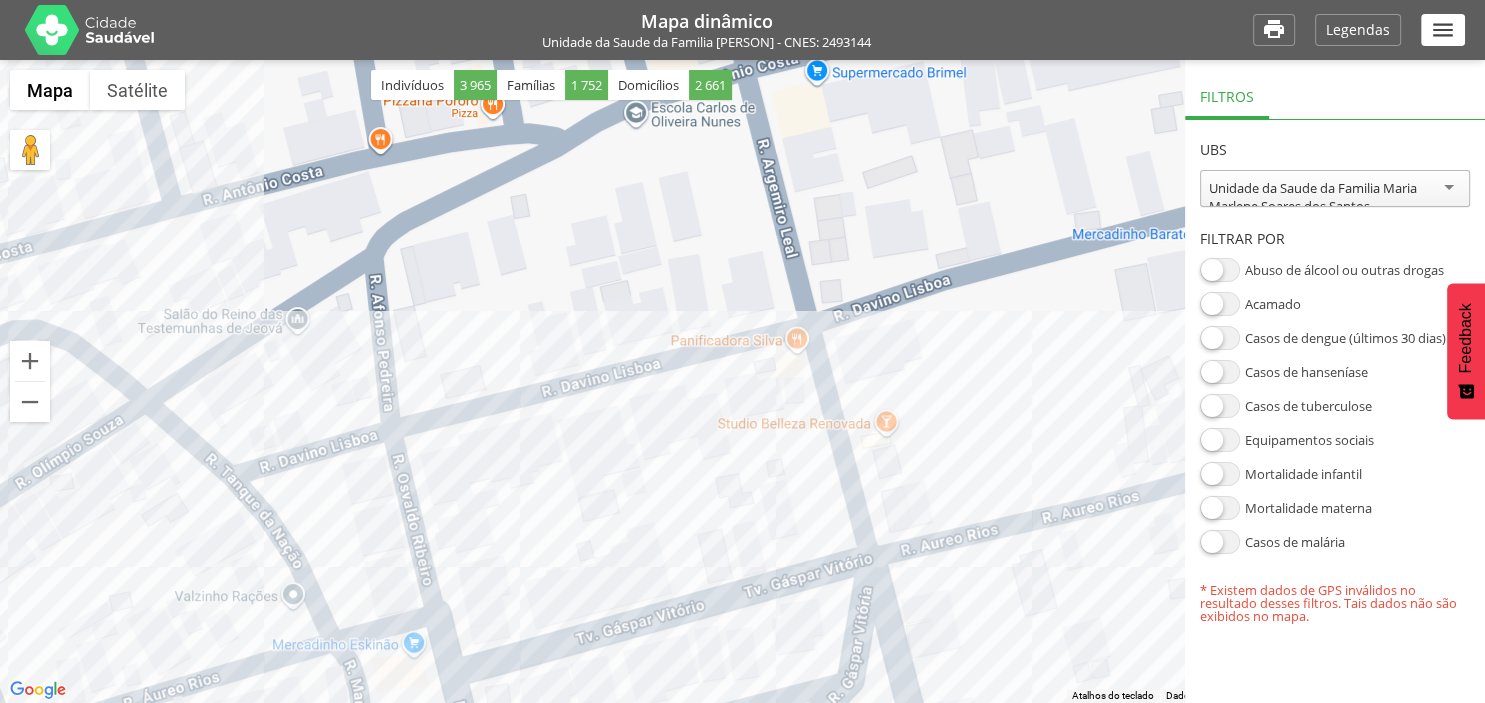 drag, startPoint x: 897, startPoint y: 262, endPoint x: 627, endPoint y: 514, distance: 369.32913 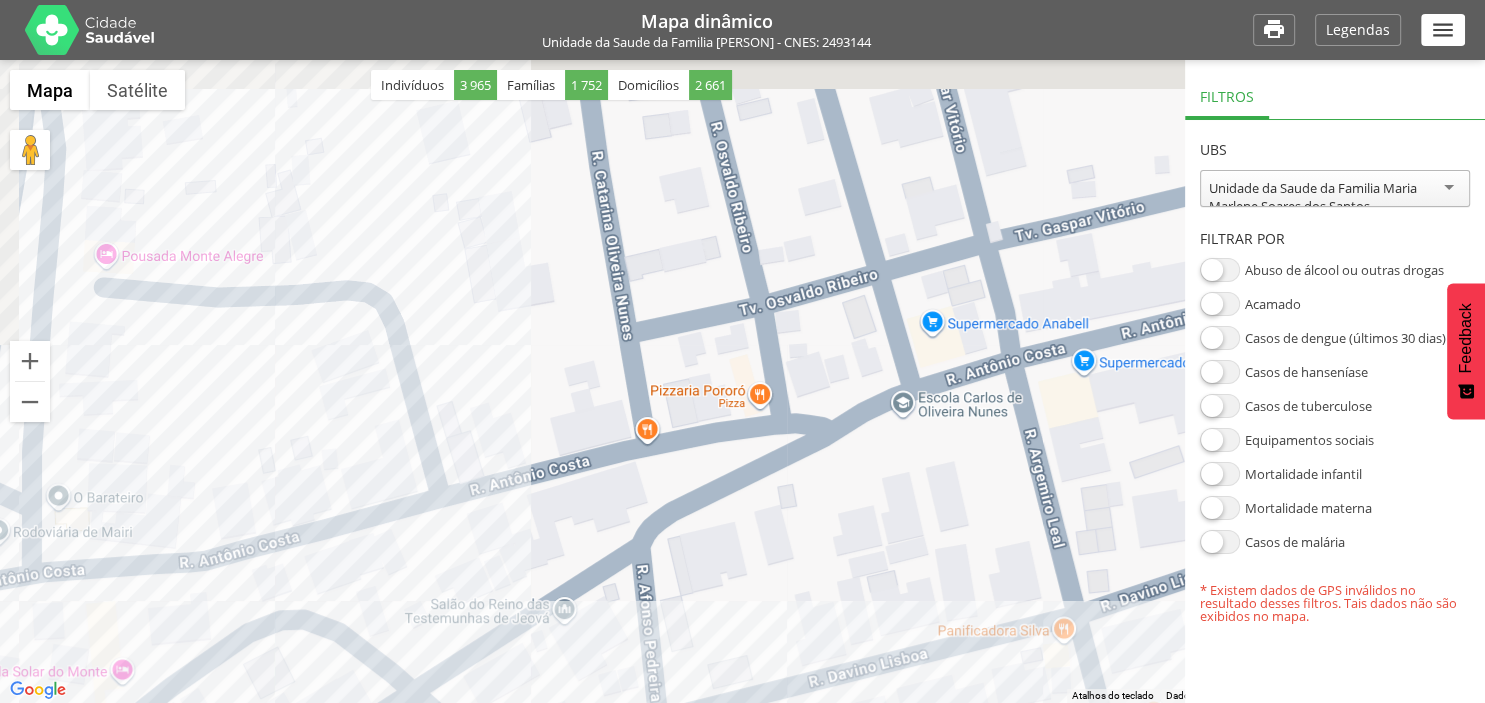 drag, startPoint x: 596, startPoint y: 233, endPoint x: 863, endPoint y: 526, distance: 396.40637 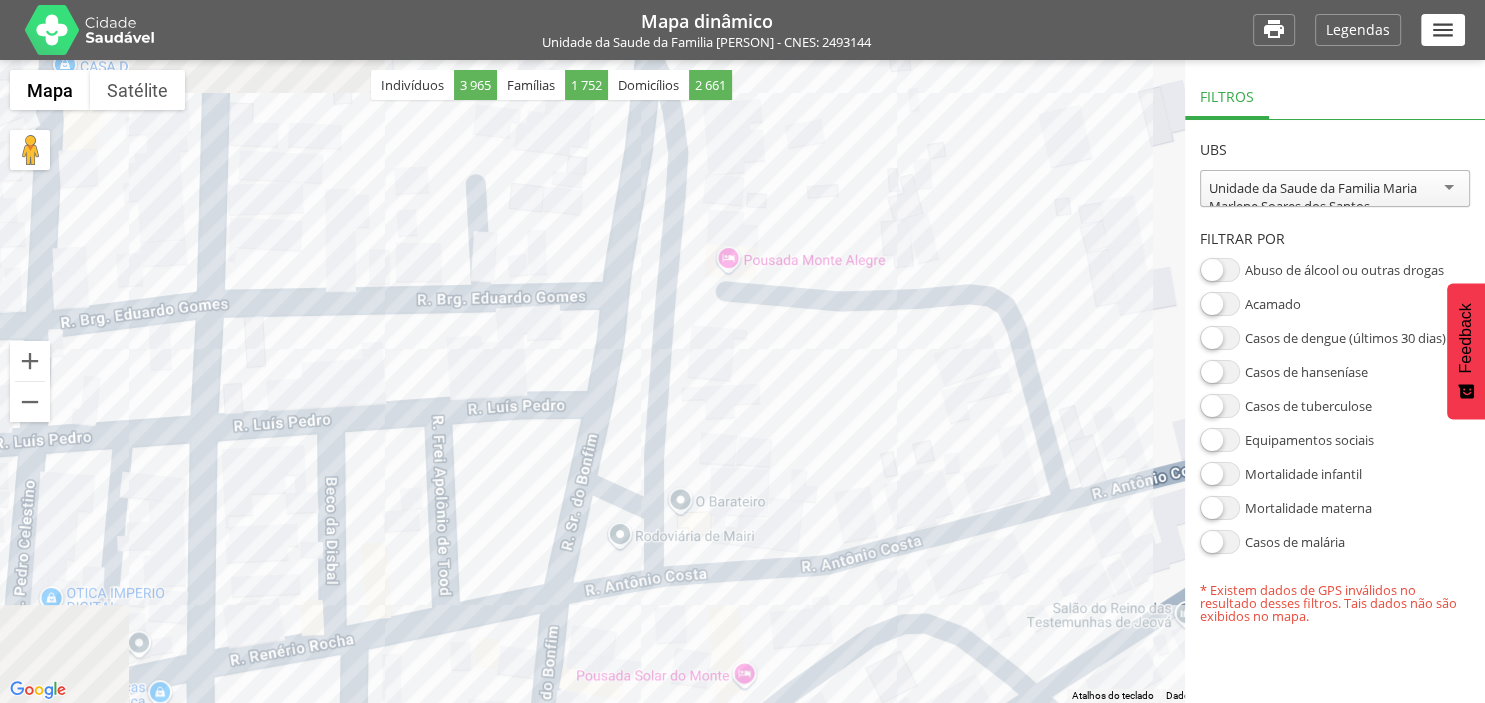 drag, startPoint x: 367, startPoint y: 314, endPoint x: 1002, endPoint y: 298, distance: 635.20154 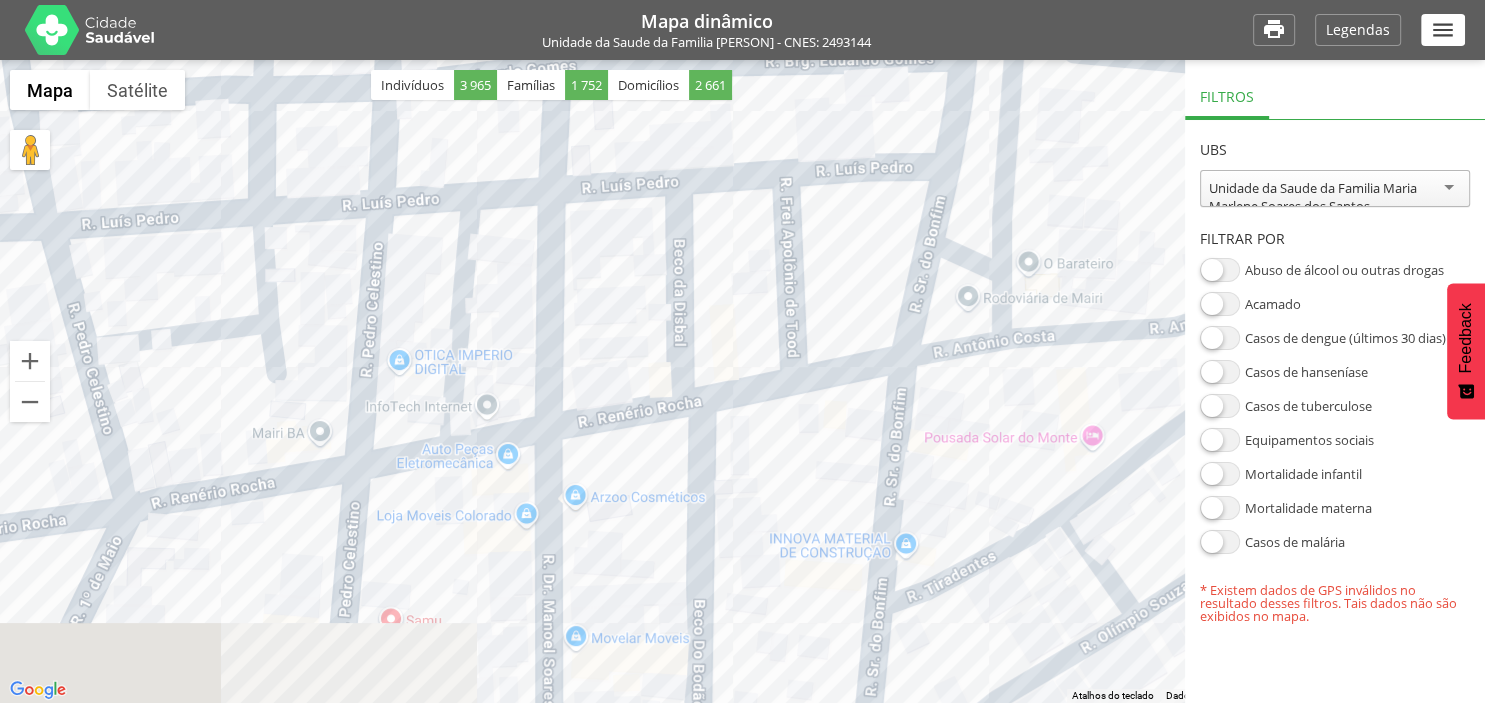 drag, startPoint x: 245, startPoint y: 379, endPoint x: 590, endPoint y: 157, distance: 410.2548 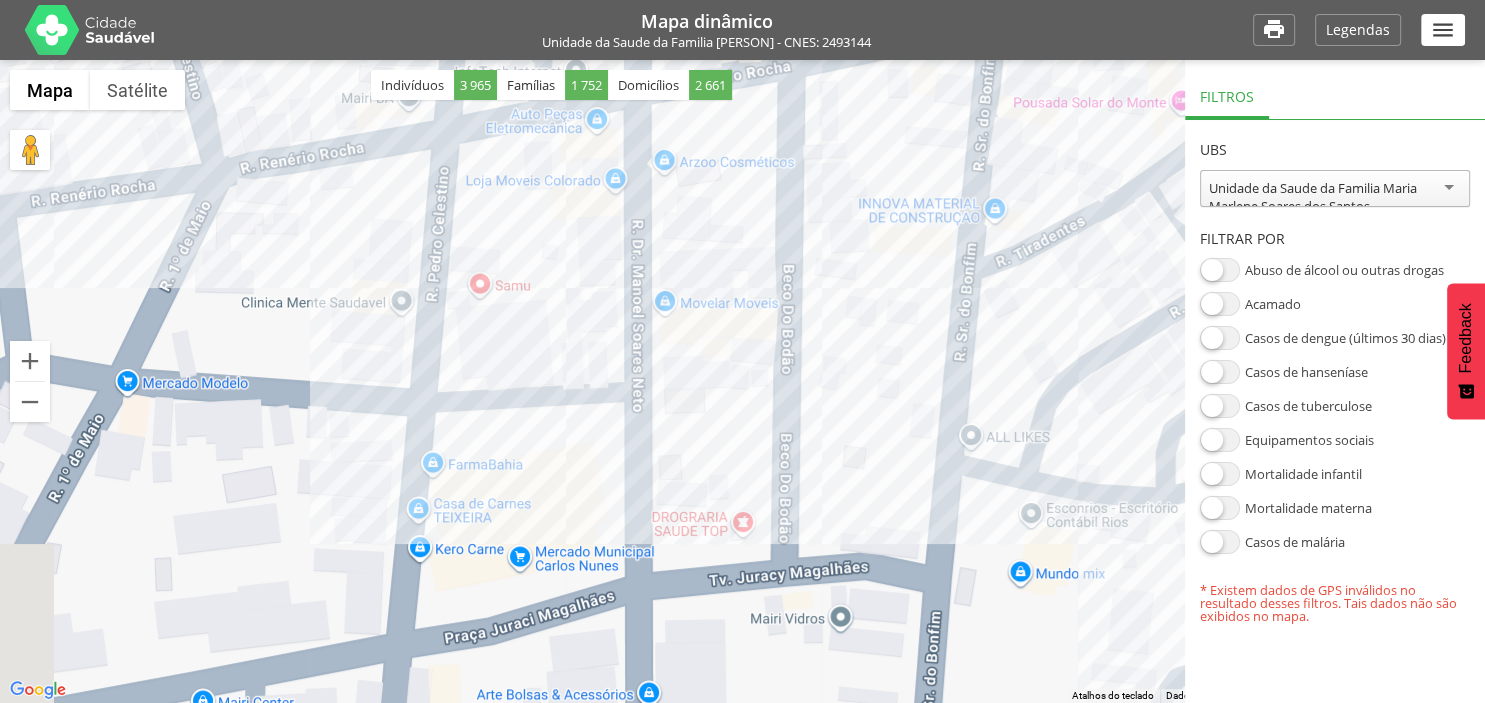 drag, startPoint x: 392, startPoint y: 394, endPoint x: 485, endPoint y: 46, distance: 360.21243 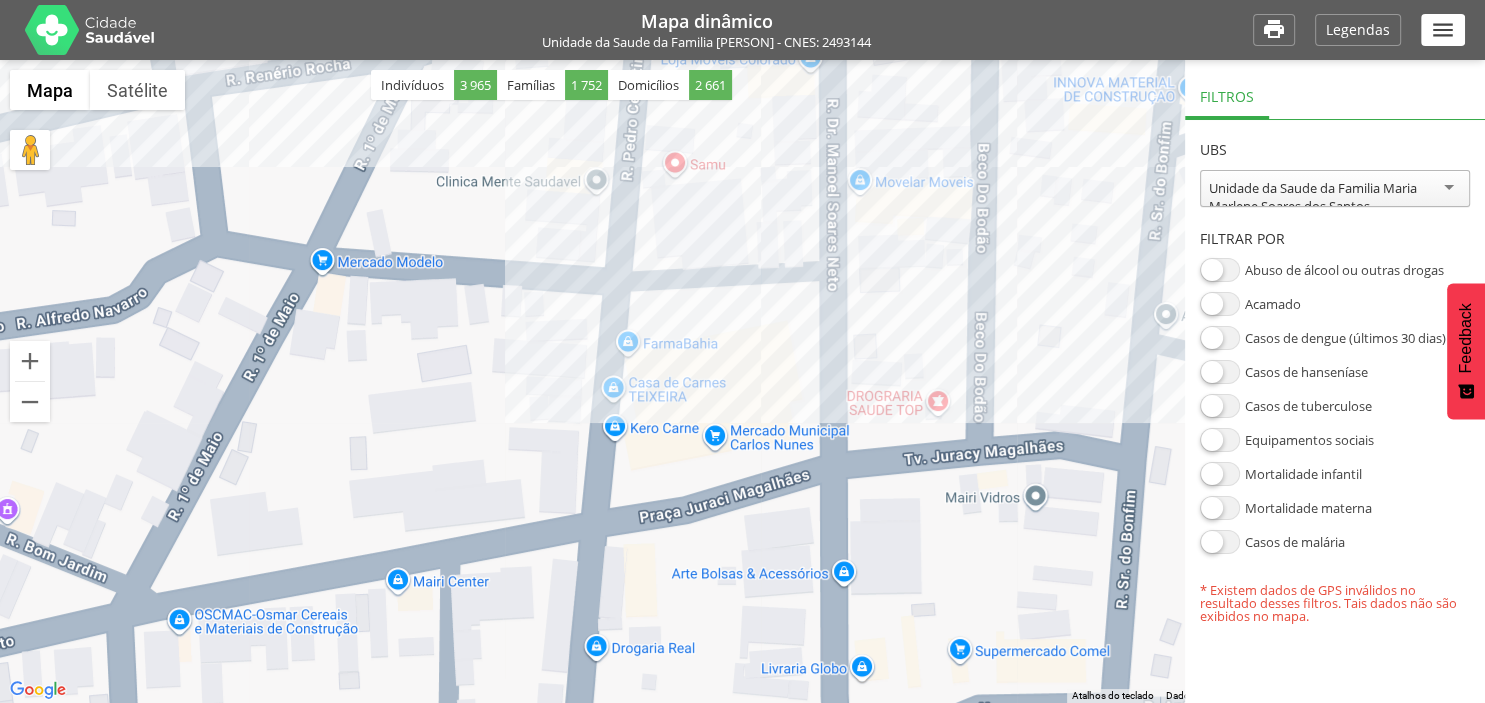 drag, startPoint x: 436, startPoint y: 386, endPoint x: 631, endPoint y: 282, distance: 221 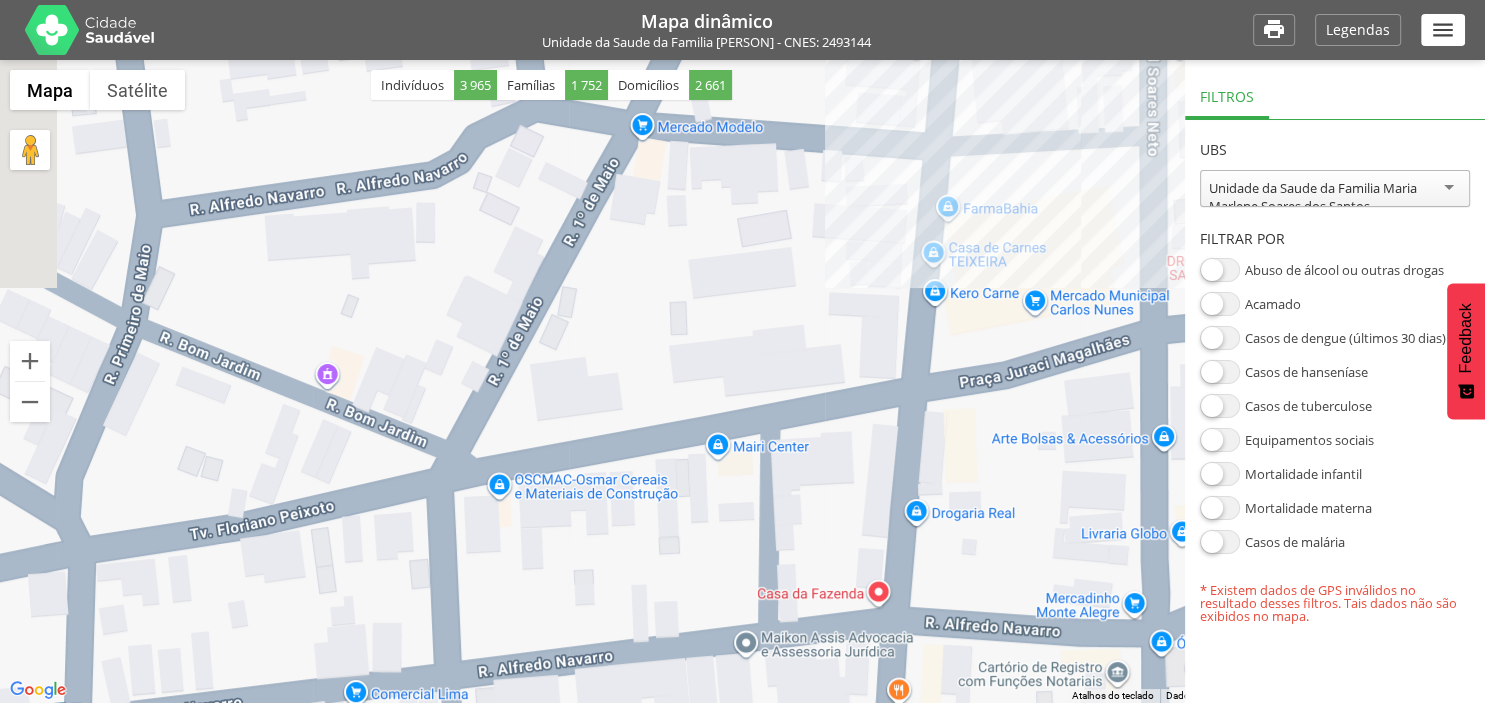 drag, startPoint x: 409, startPoint y: 413, endPoint x: 738, endPoint y: 278, distance: 355.62057 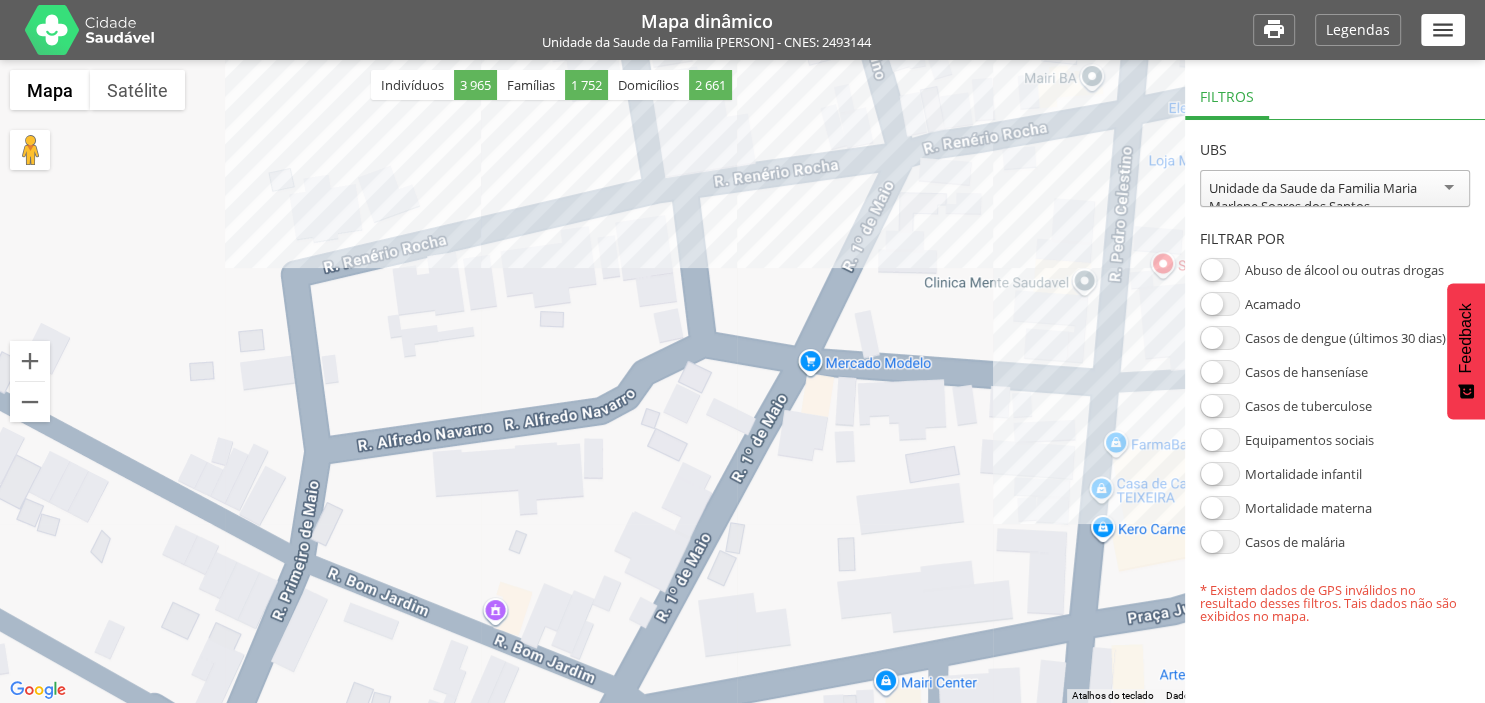 drag, startPoint x: 383, startPoint y: 288, endPoint x: 551, endPoint y: 526, distance: 291.32114 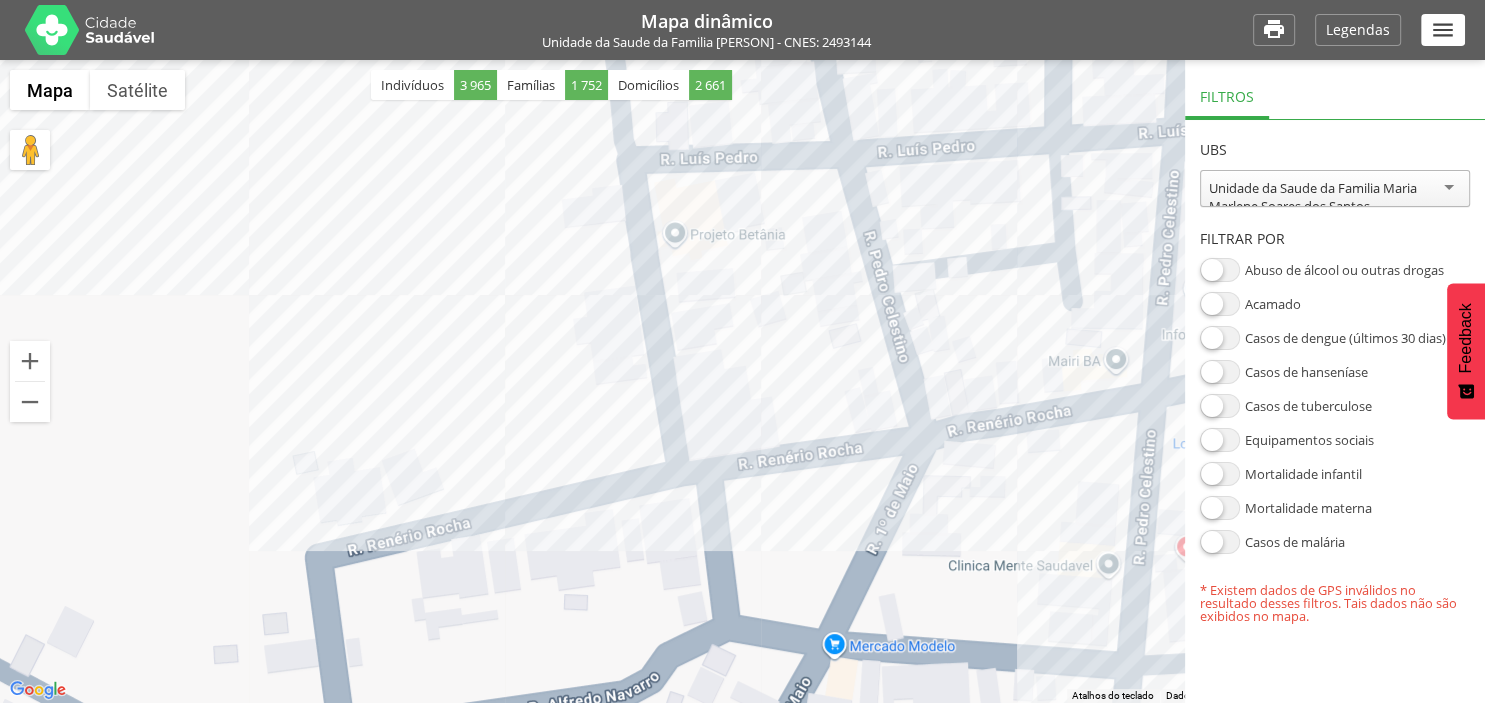 drag, startPoint x: 450, startPoint y: 353, endPoint x: 459, endPoint y: 646, distance: 293.13818 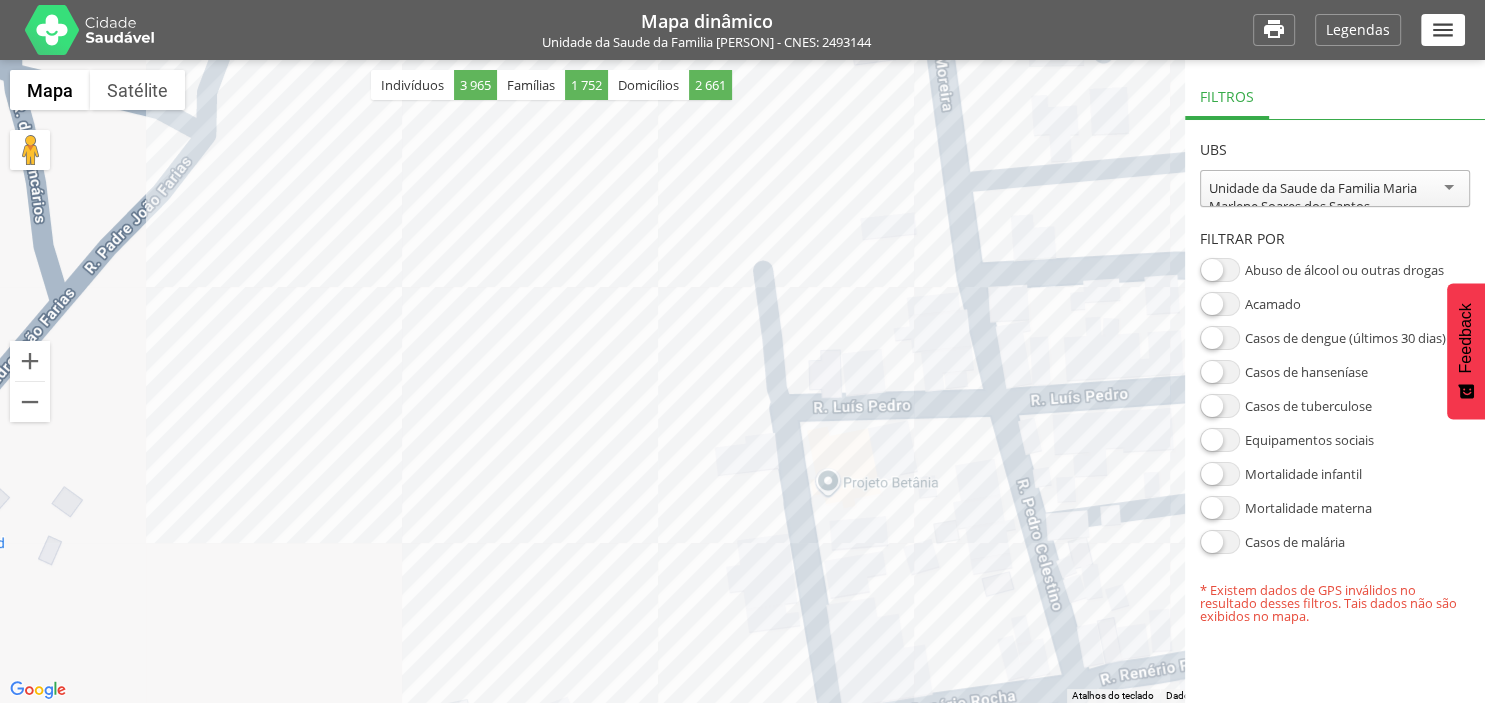 drag, startPoint x: 388, startPoint y: 373, endPoint x: 562, endPoint y: 616, distance: 298.8729 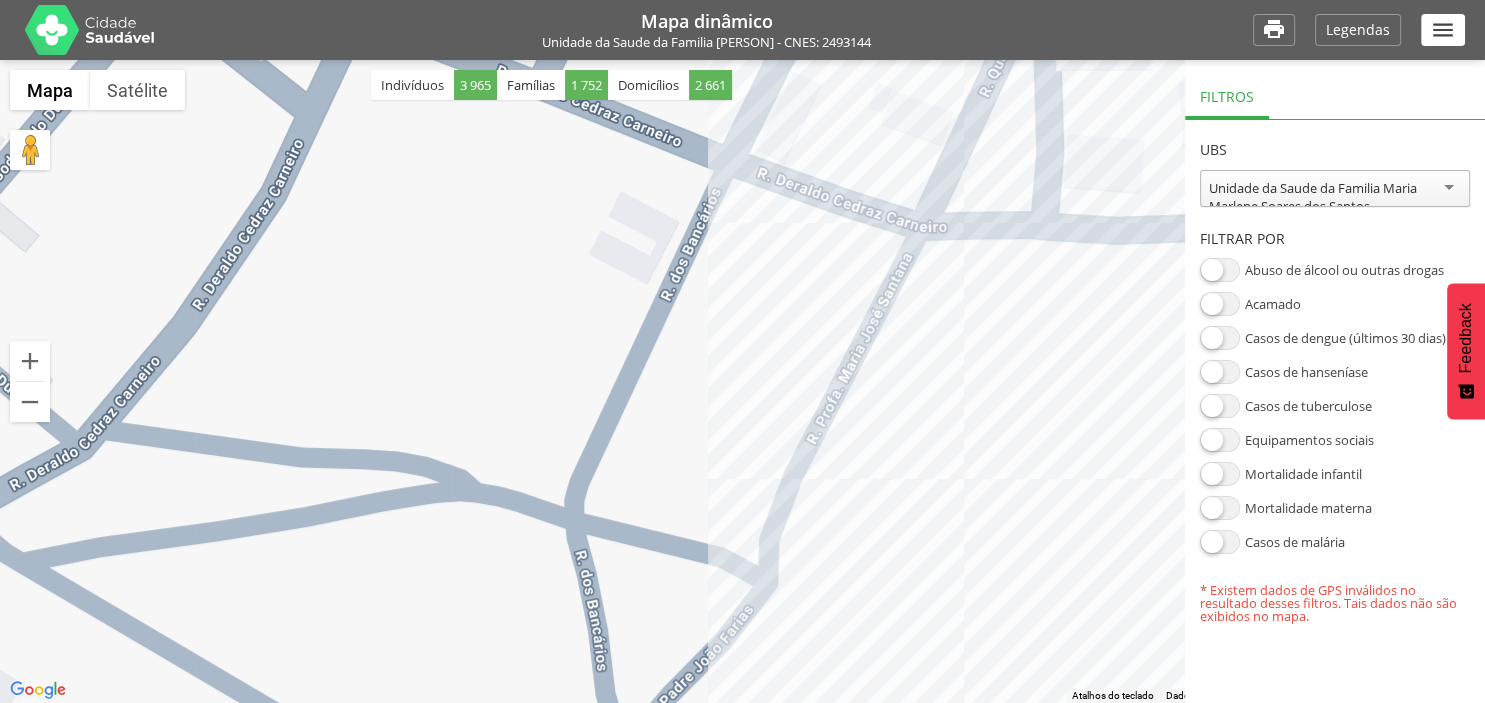 drag, startPoint x: 254, startPoint y: 294, endPoint x: 831, endPoint y: 750, distance: 735.43524 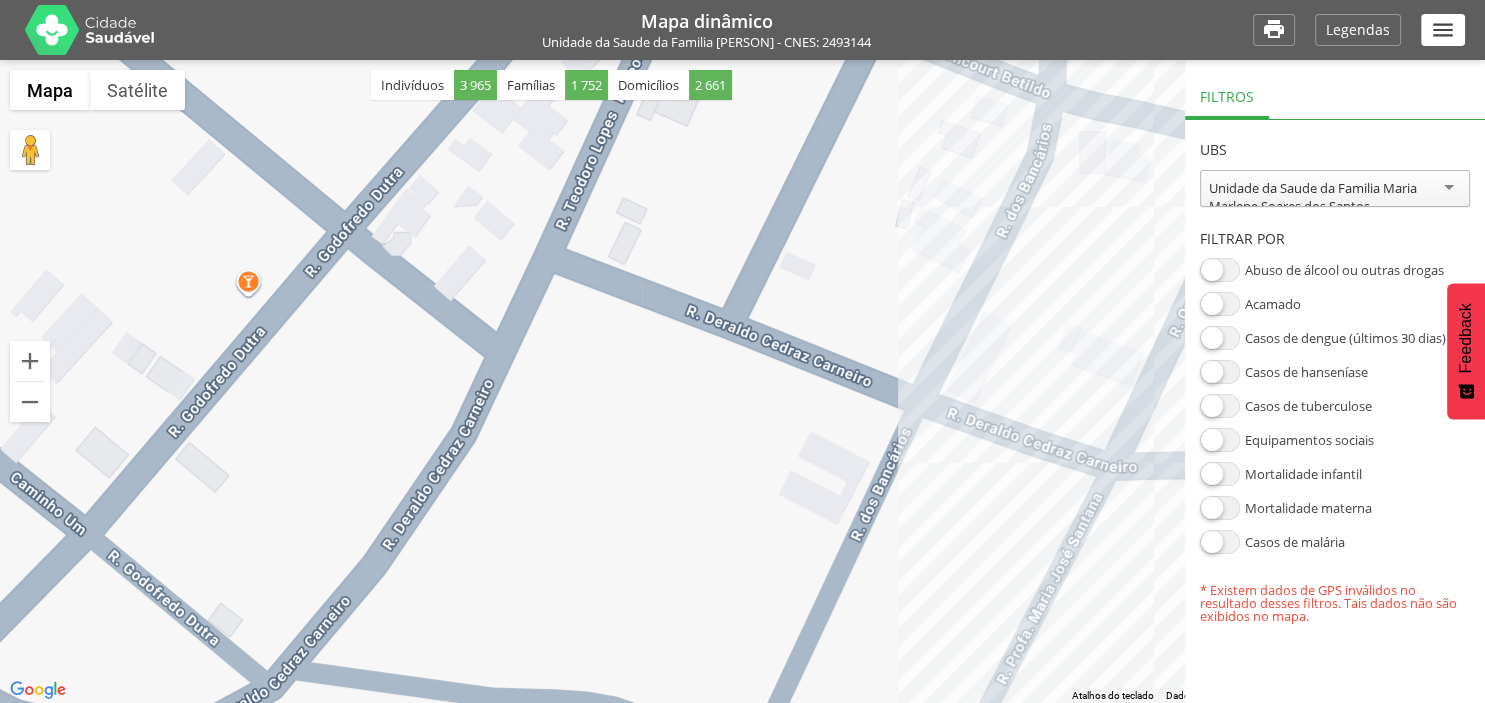 drag, startPoint x: 504, startPoint y: 293, endPoint x: 698, endPoint y: 539, distance: 313.2922 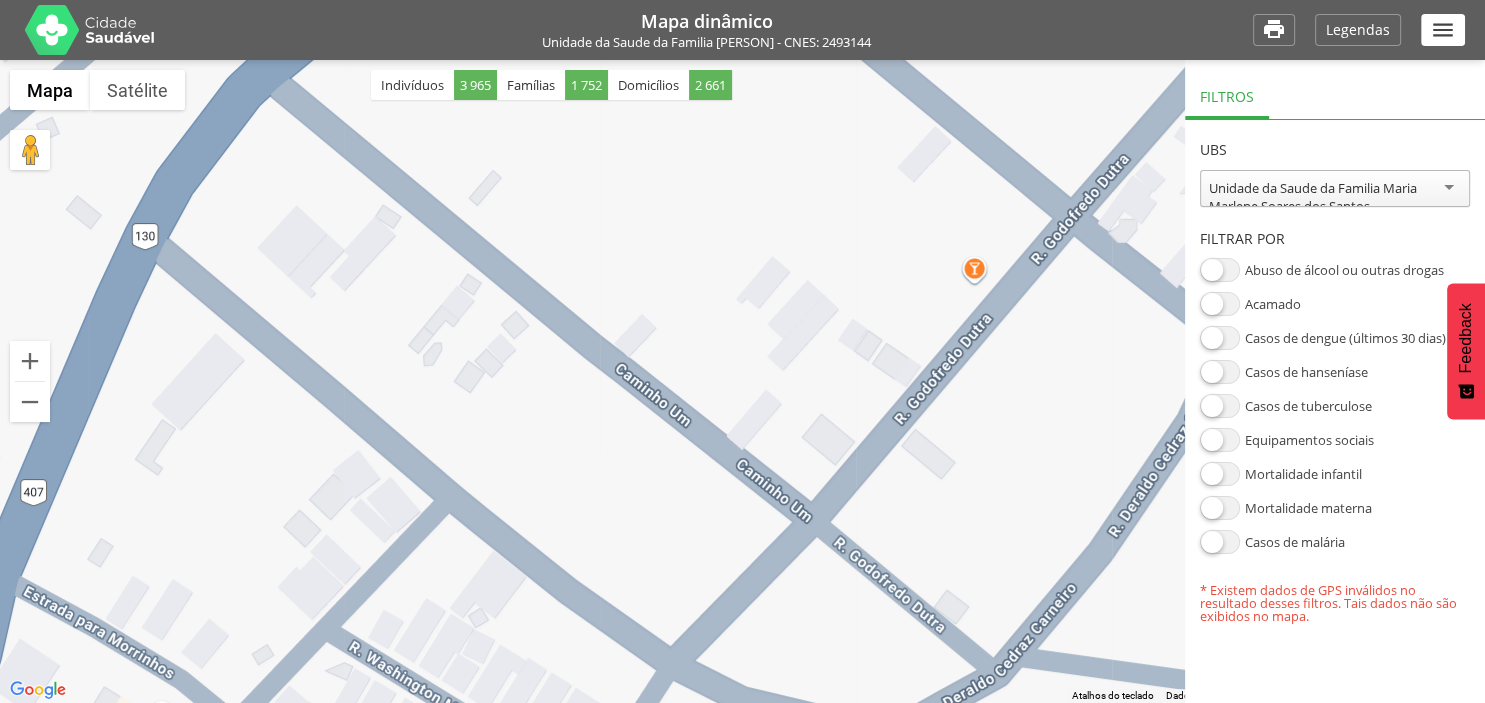 drag, startPoint x: 318, startPoint y: 334, endPoint x: 1047, endPoint y: 321, distance: 729.1159 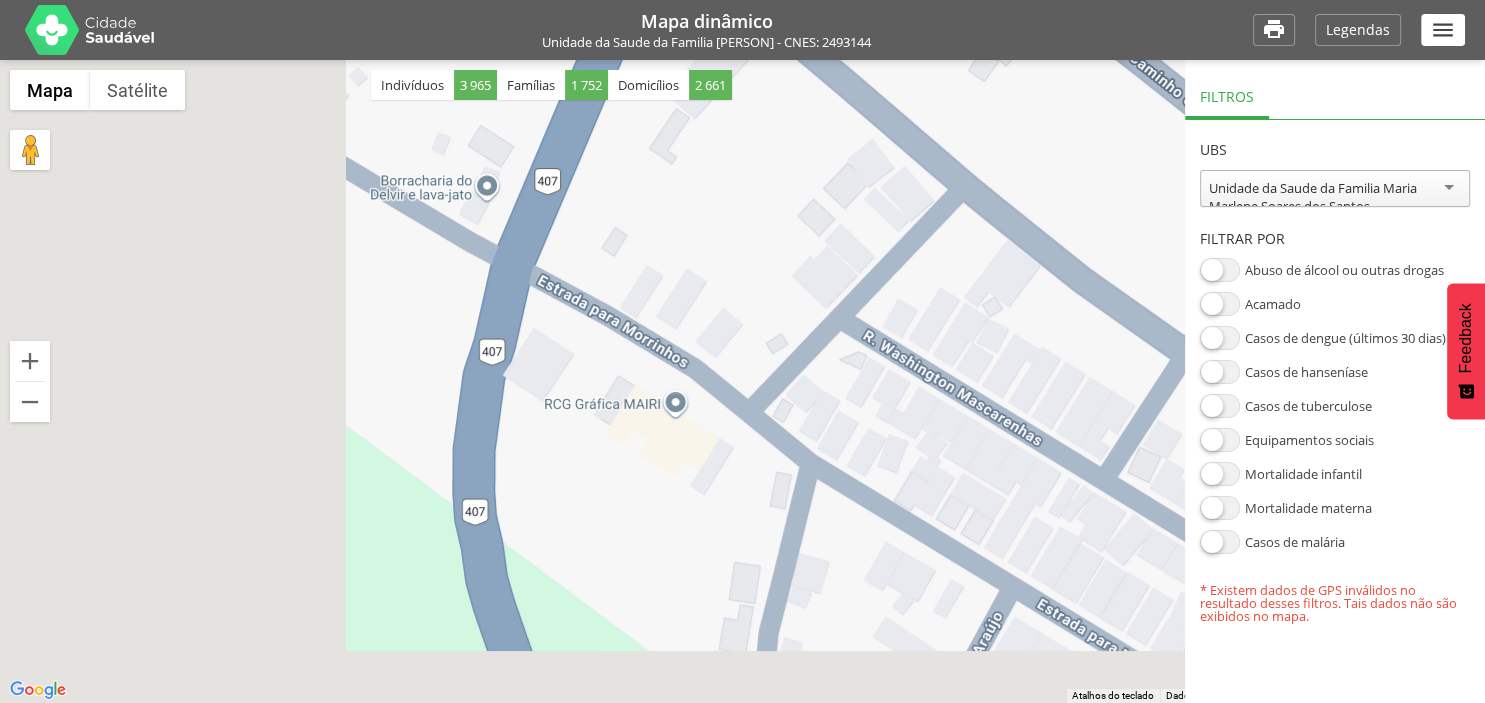 drag, startPoint x: 533, startPoint y: 346, endPoint x: 1102, endPoint y: 5, distance: 663.3566 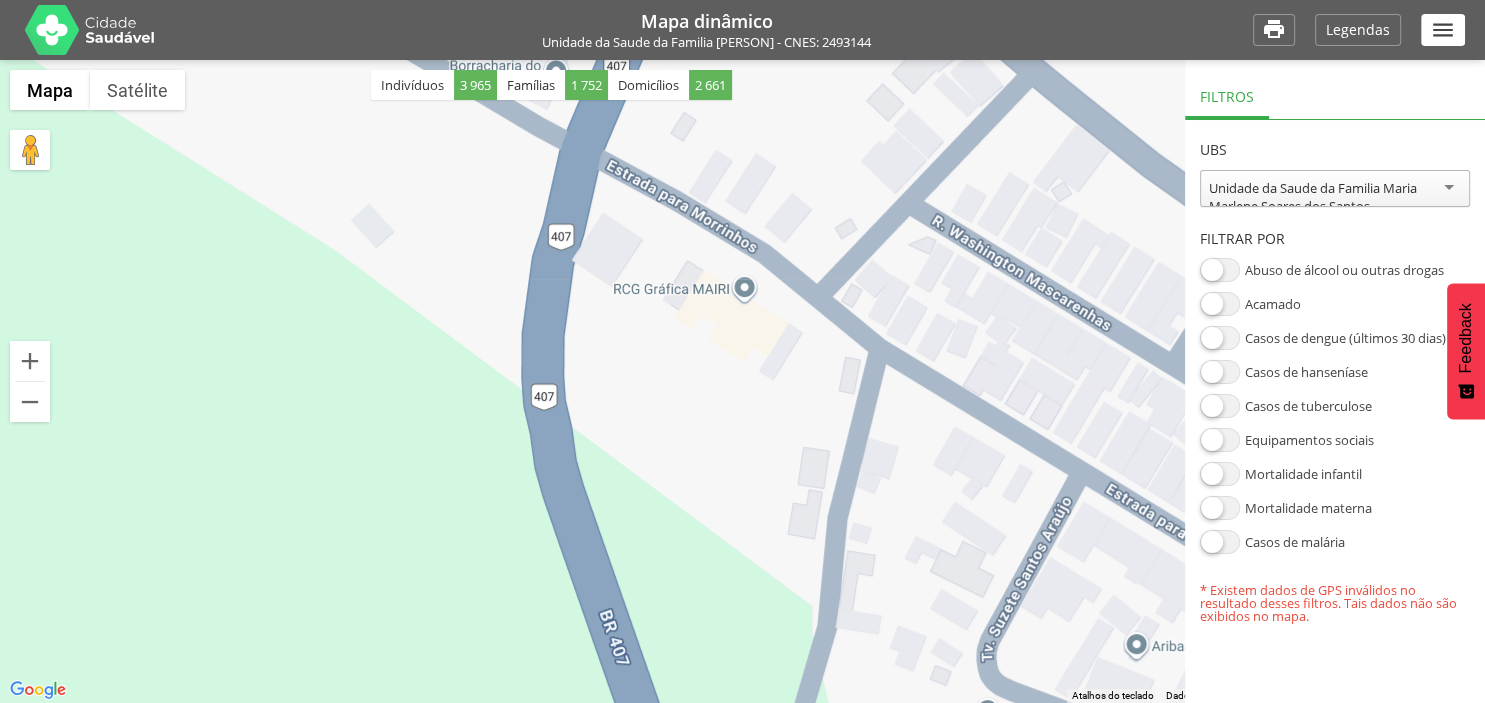 drag, startPoint x: 698, startPoint y: 518, endPoint x: 489, endPoint y: -113, distance: 664.712 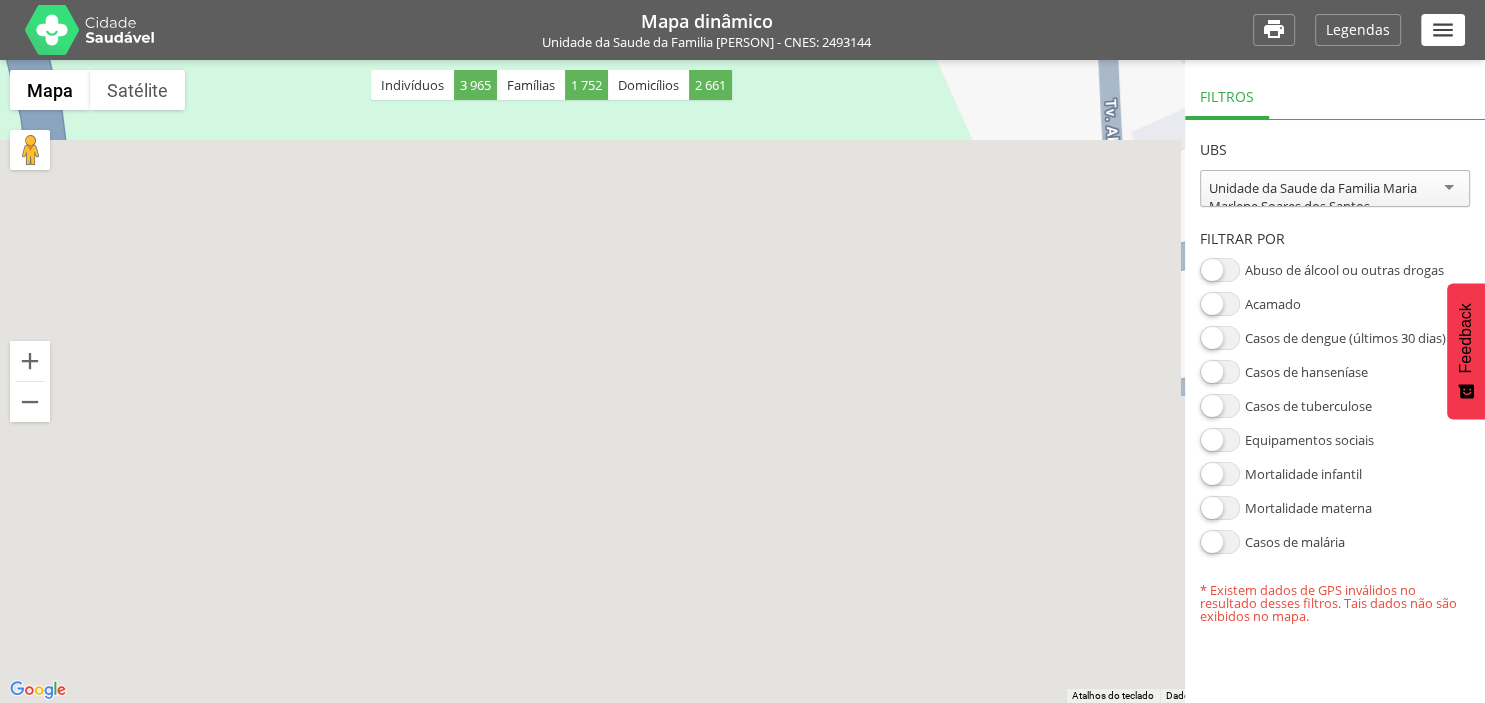 drag, startPoint x: 836, startPoint y: 477, endPoint x: 421, endPoint y: -113, distance: 721.3356 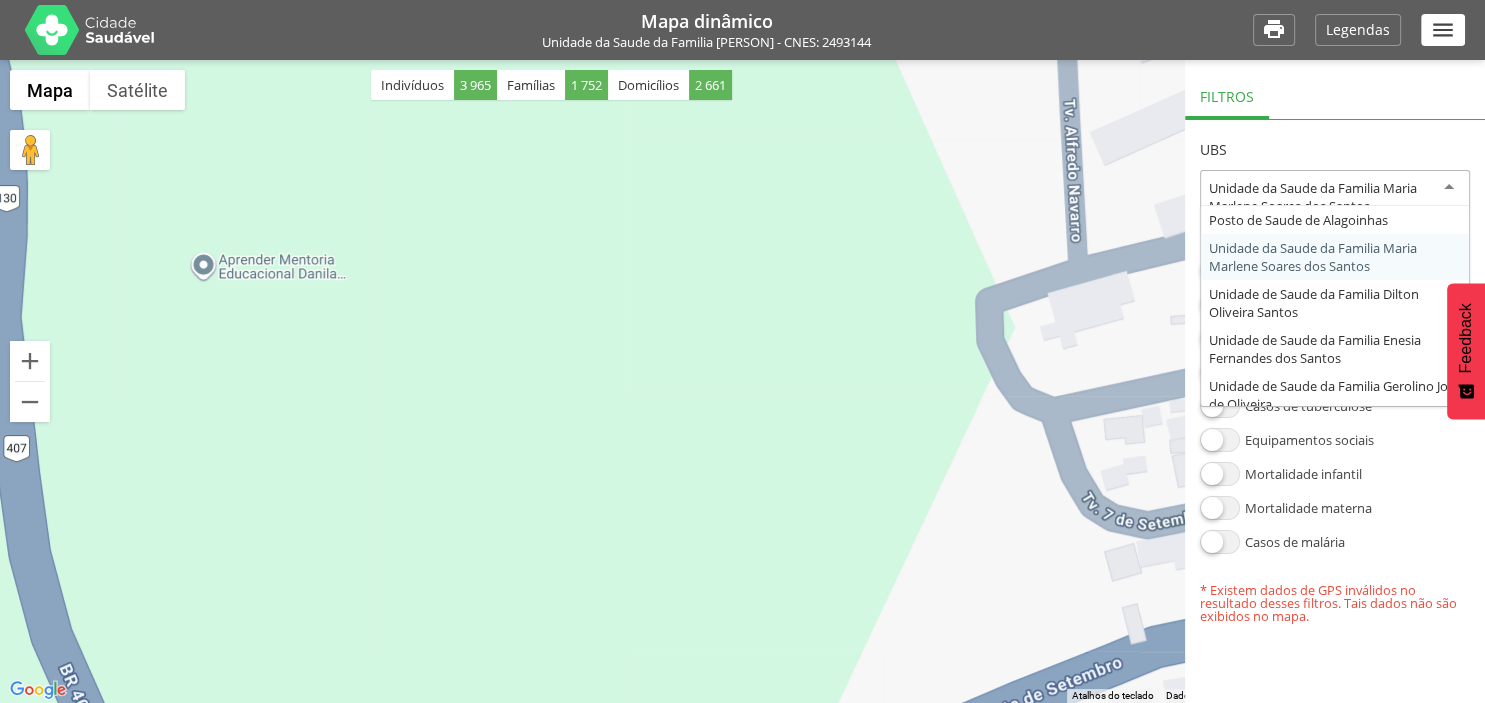 click on "Unidade da Saude da Familia Maria Marlene Soares dos Santos" at bounding box center [1335, 197] 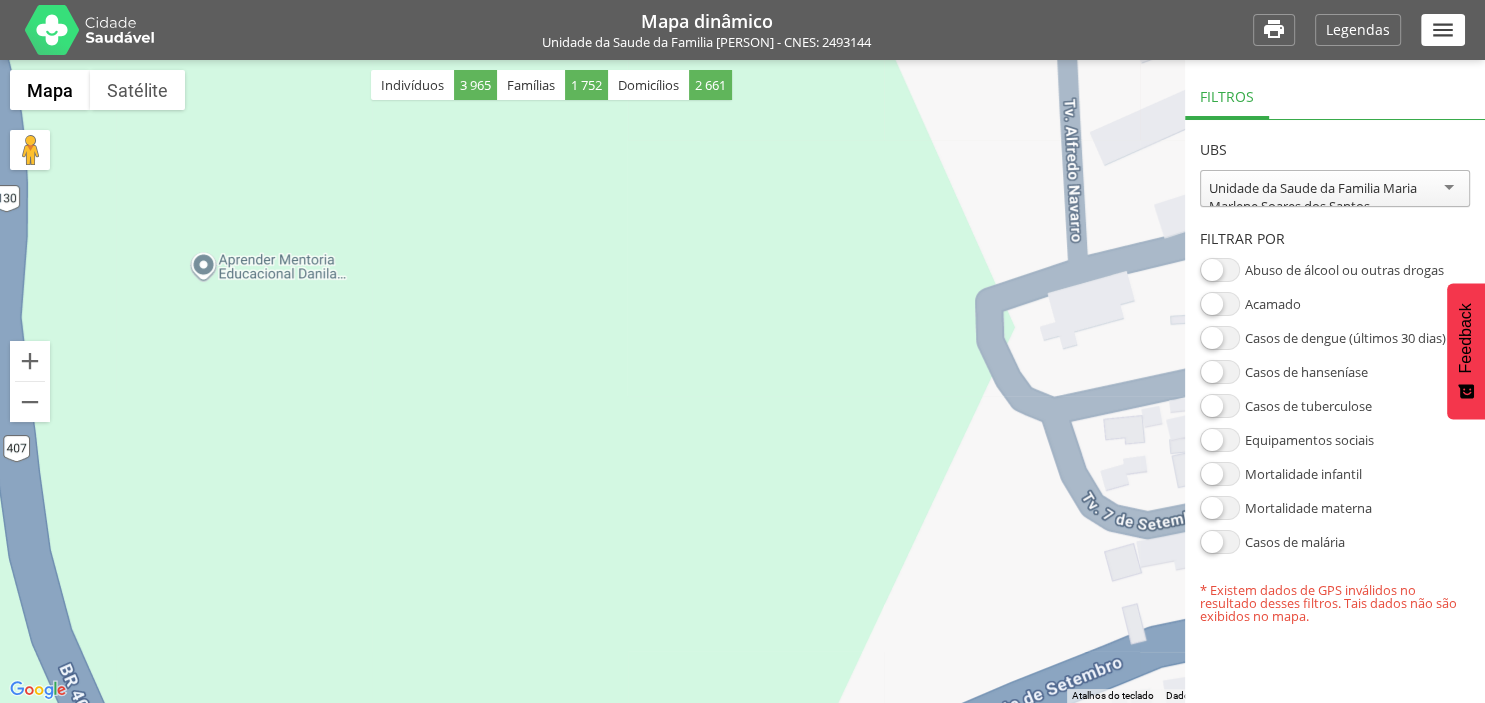 click on "" at bounding box center (1443, 30) 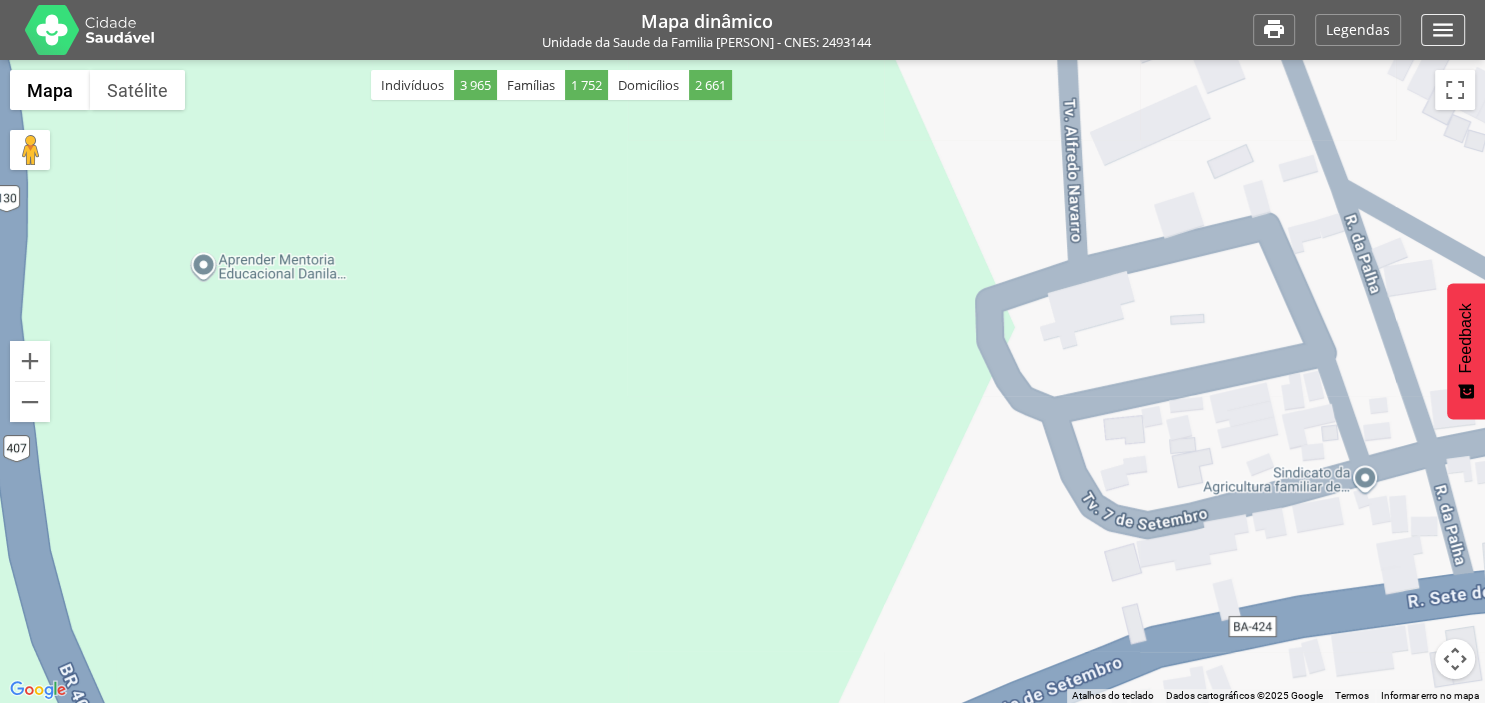 click on "" at bounding box center [1443, 30] 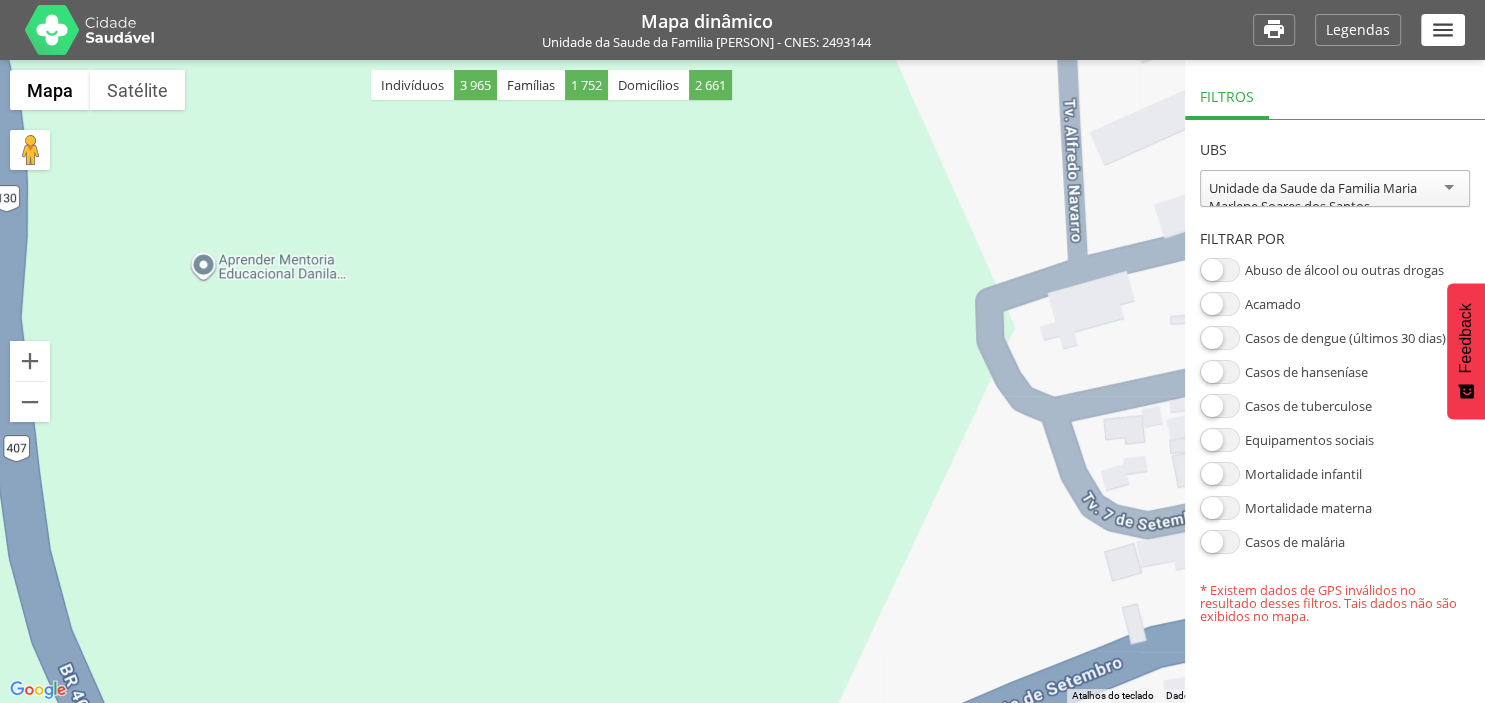click on "" at bounding box center [1443, 30] 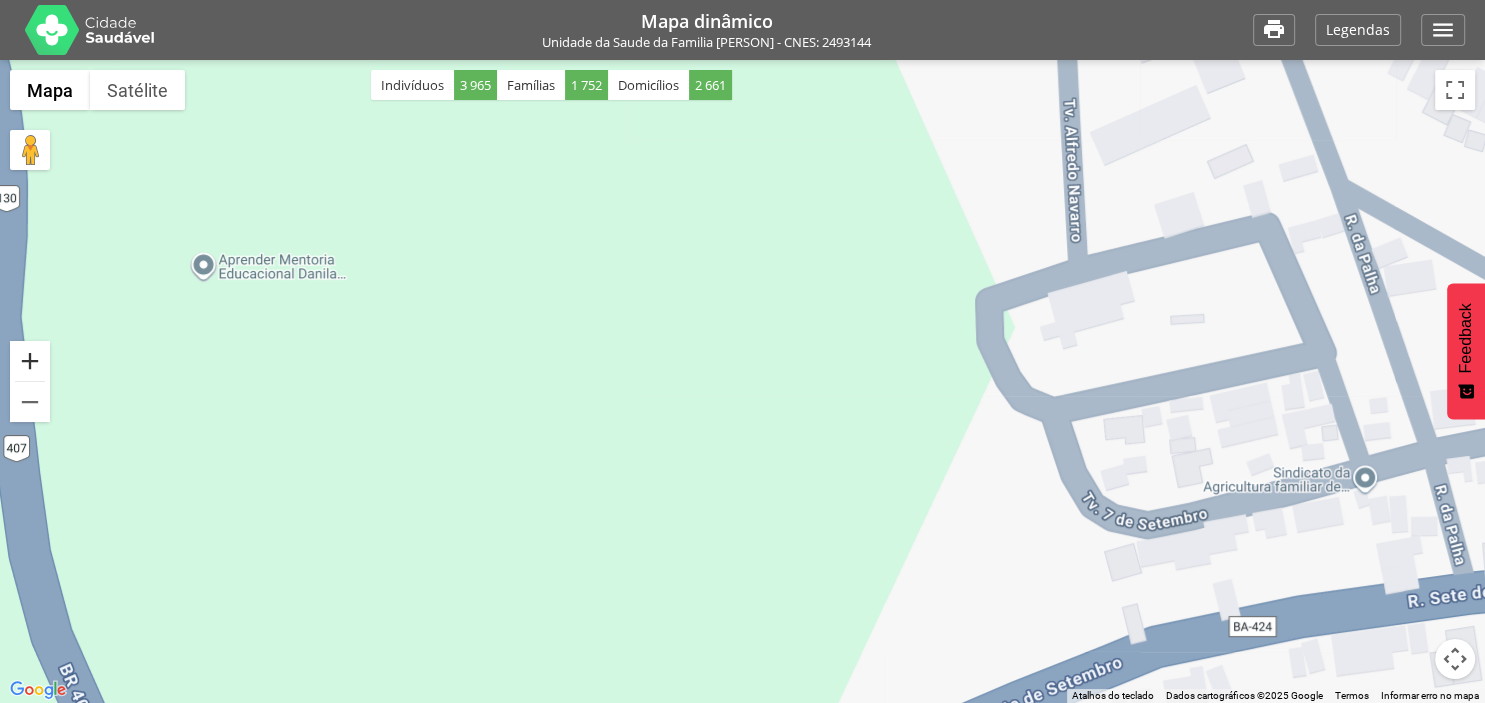 click at bounding box center [30, 361] 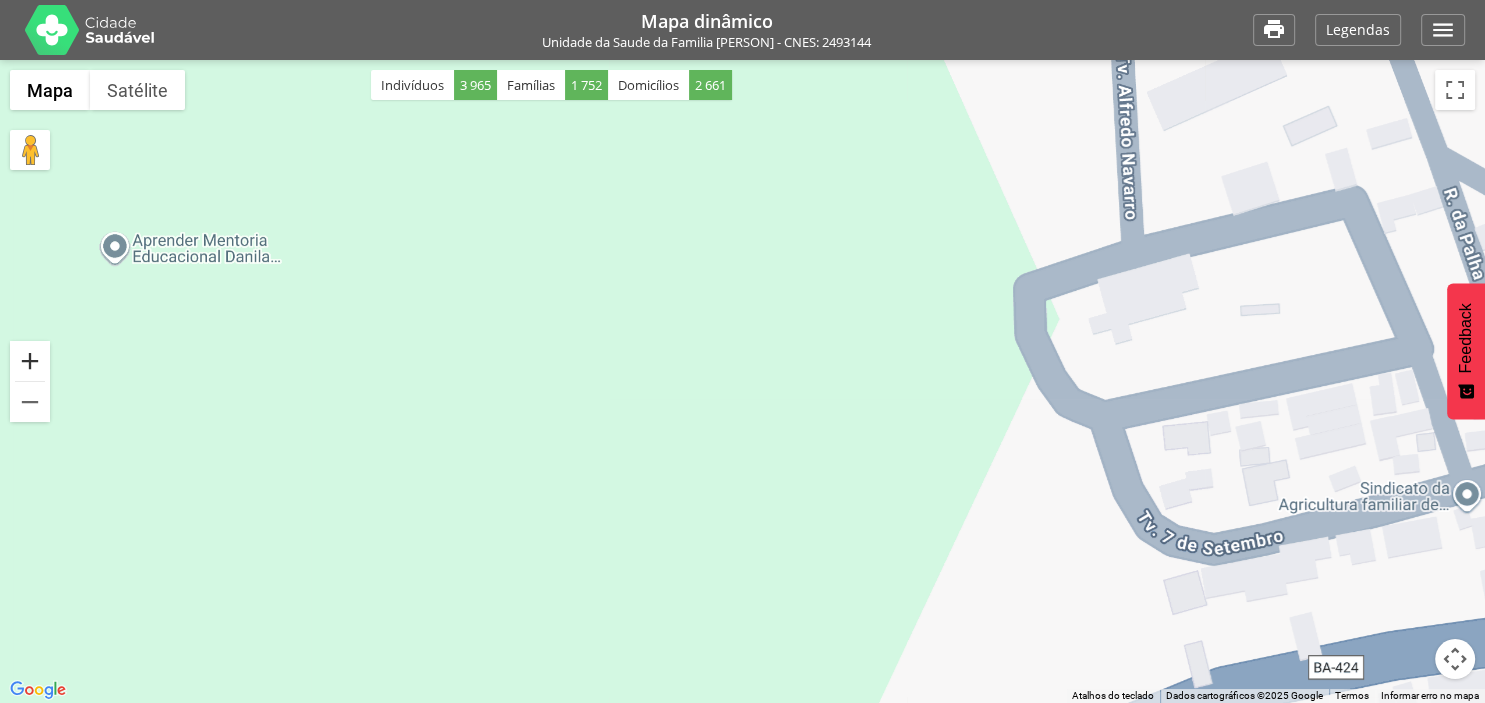 click at bounding box center [30, 361] 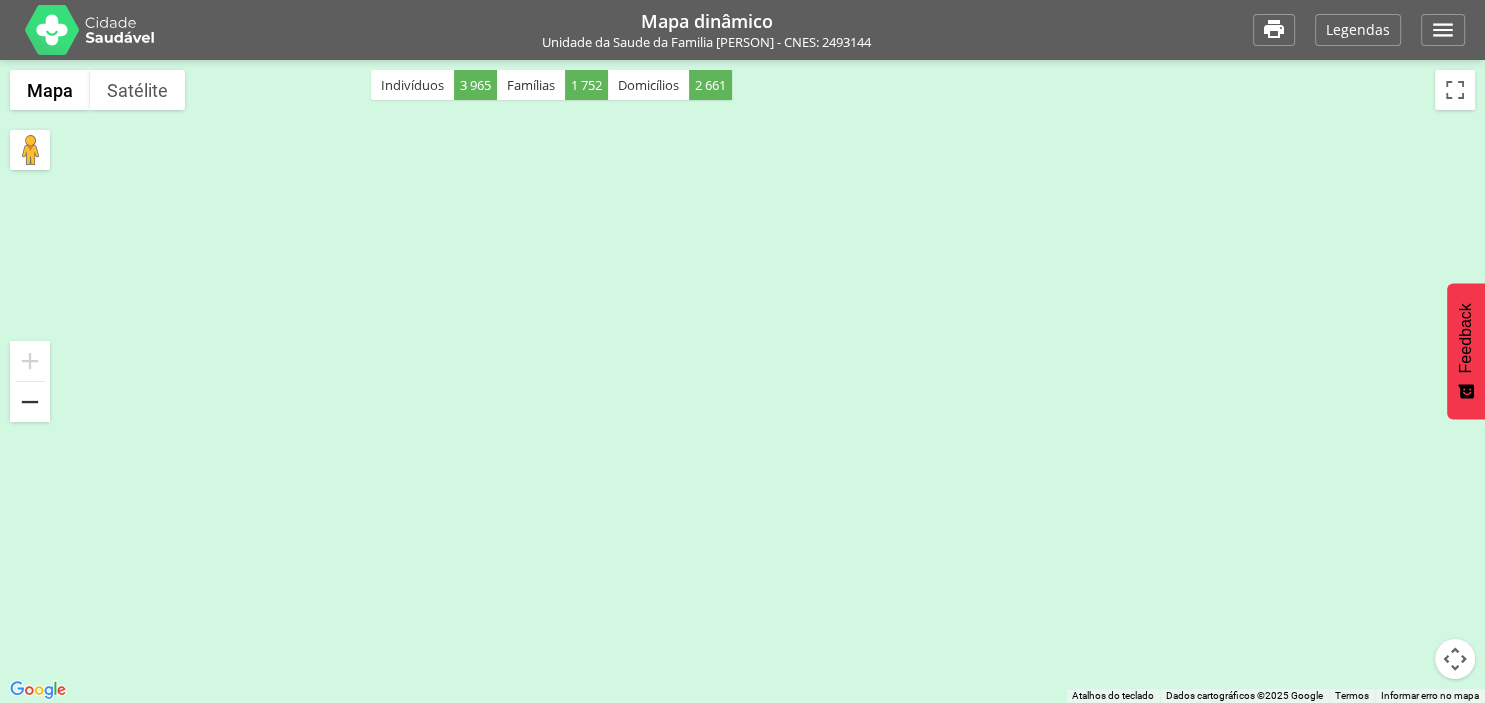 click at bounding box center (30, 402) 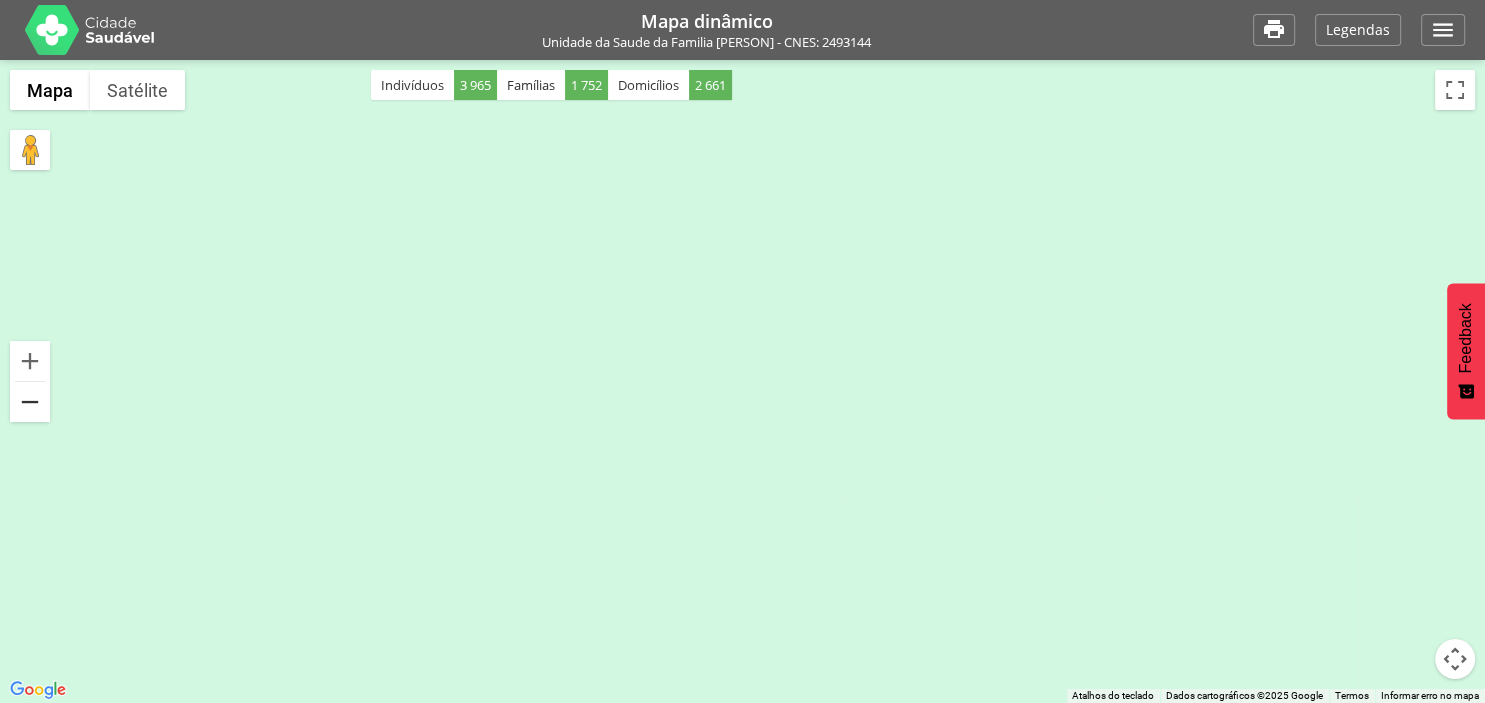 click at bounding box center [30, 402] 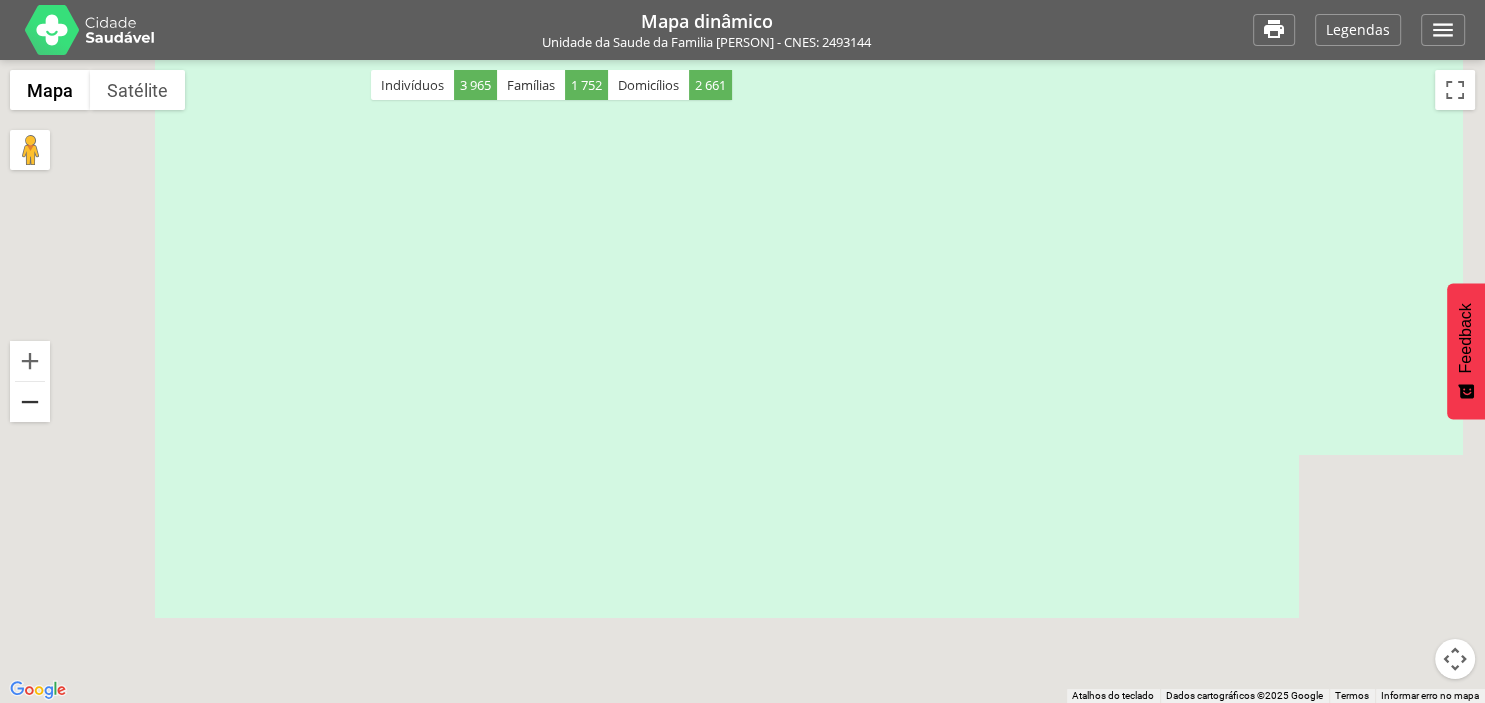 click at bounding box center (30, 402) 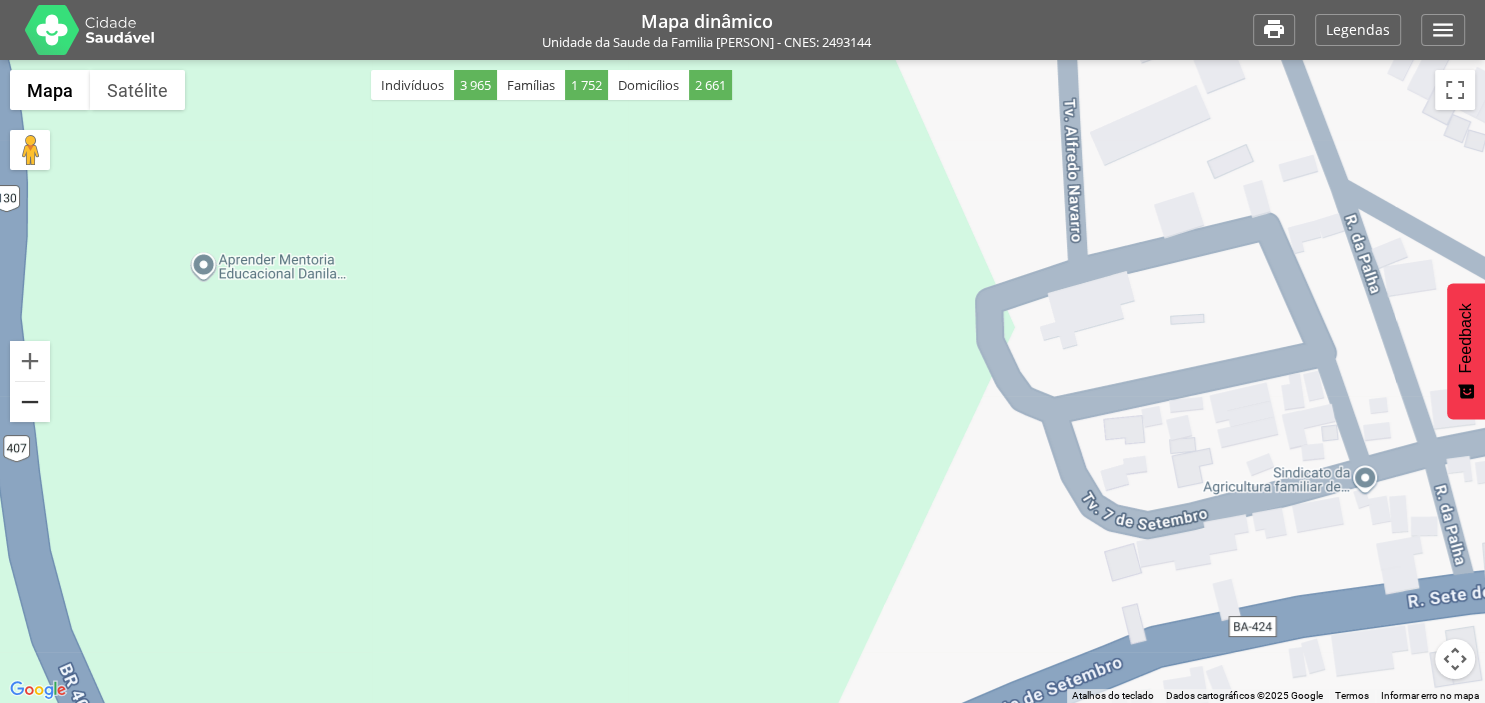 click at bounding box center (30, 402) 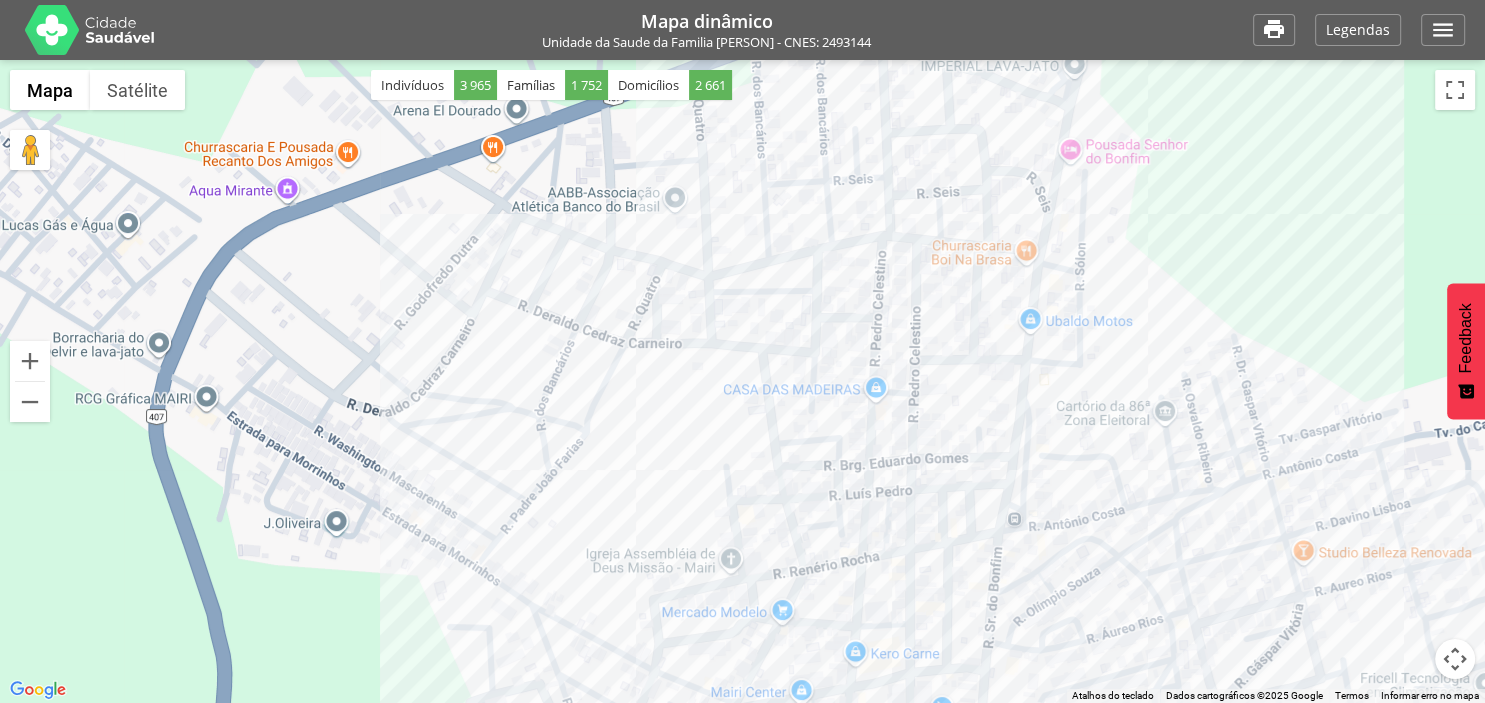 drag, startPoint x: 1199, startPoint y: 276, endPoint x: 865, endPoint y: 613, distance: 474.4734 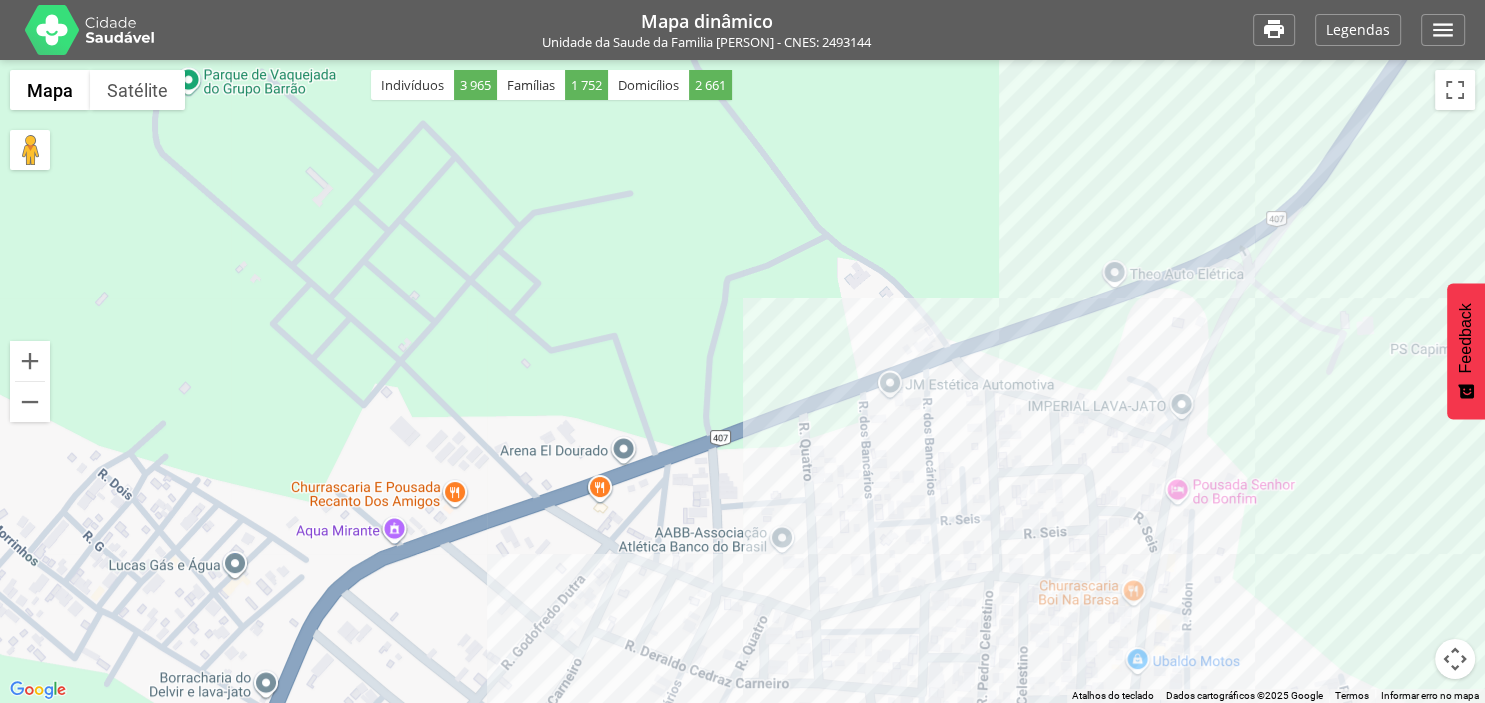 drag, startPoint x: 1035, startPoint y: 284, endPoint x: 1142, endPoint y: 621, distance: 353.57886 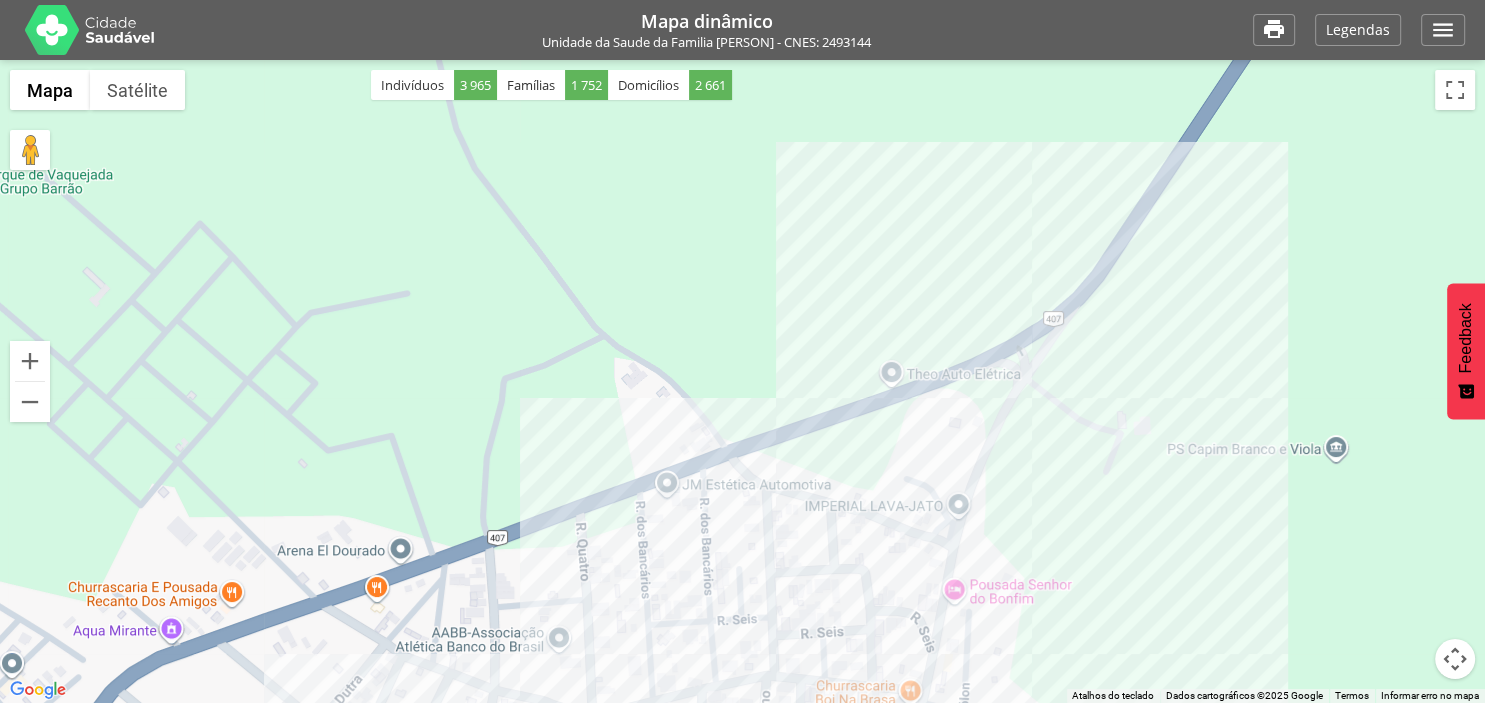 drag, startPoint x: 1070, startPoint y: 378, endPoint x: 703, endPoint y: 42, distance: 497.57913 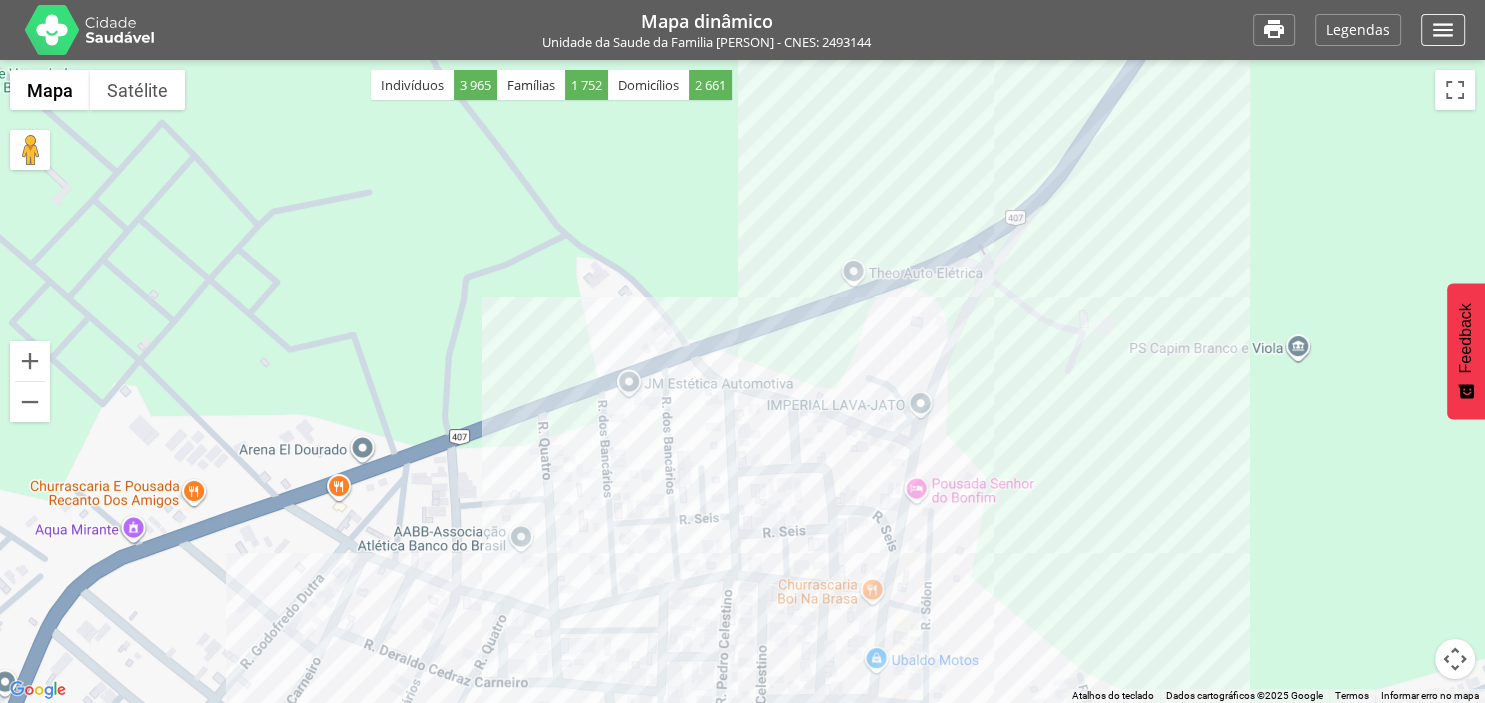 click on "" at bounding box center [1443, 30] 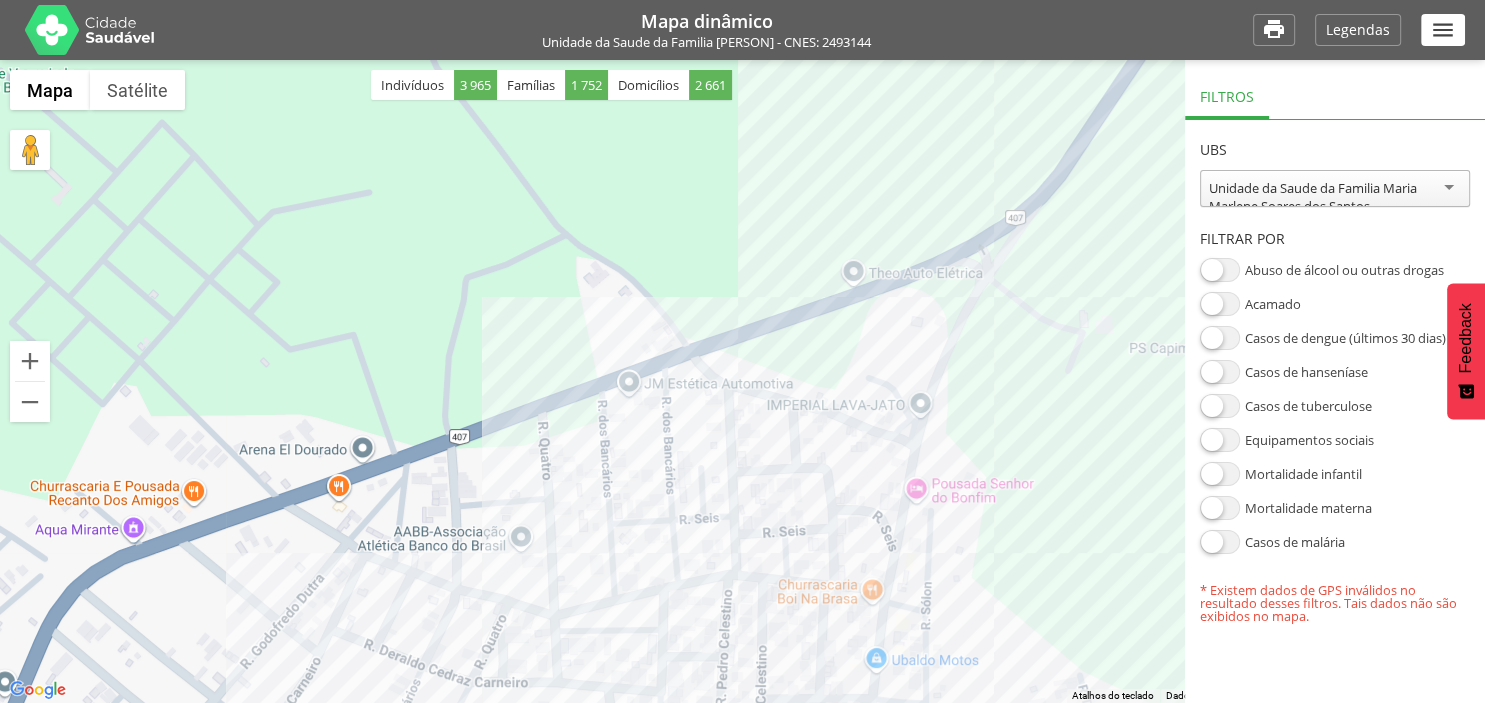 click at bounding box center (742, 381) 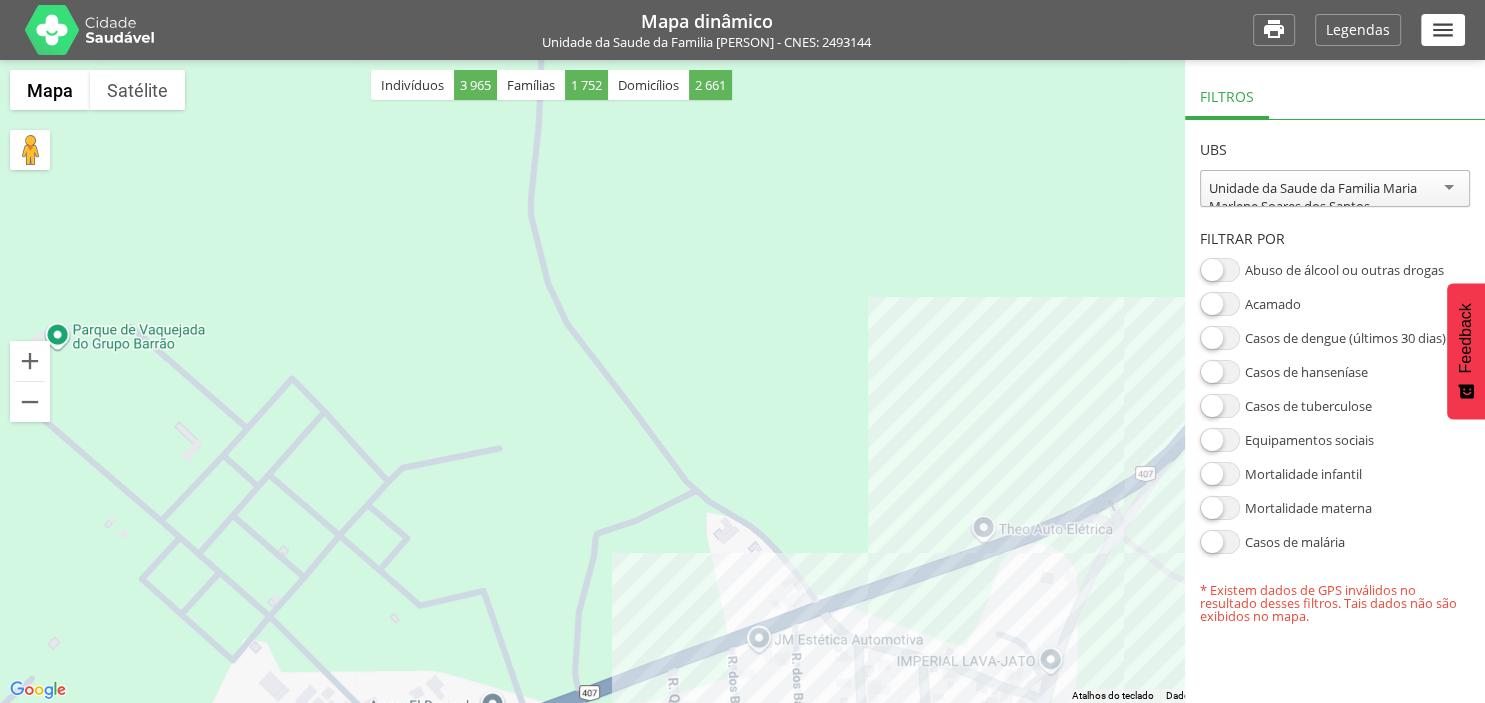 drag, startPoint x: 335, startPoint y: 237, endPoint x: 546, endPoint y: 446, distance: 296.98822 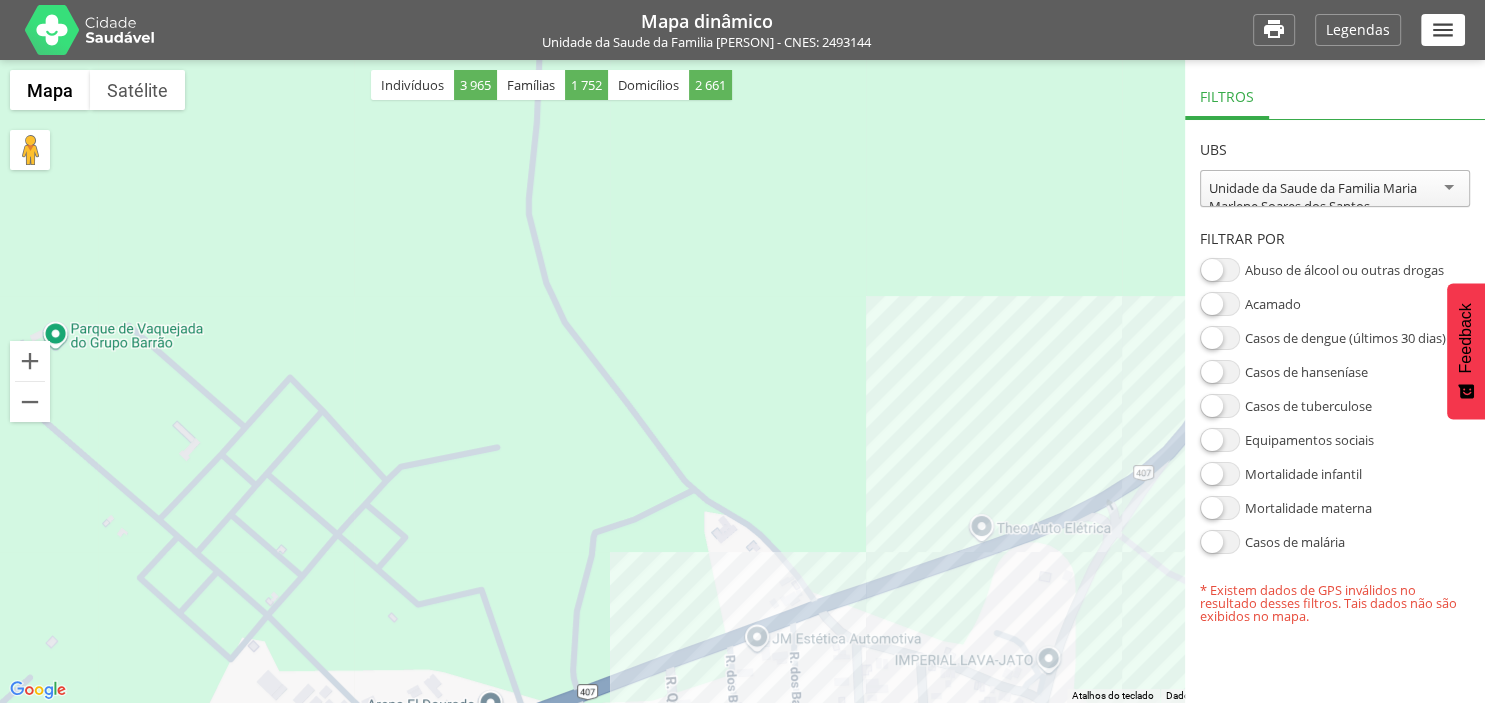 click on "" at bounding box center [1443, 30] 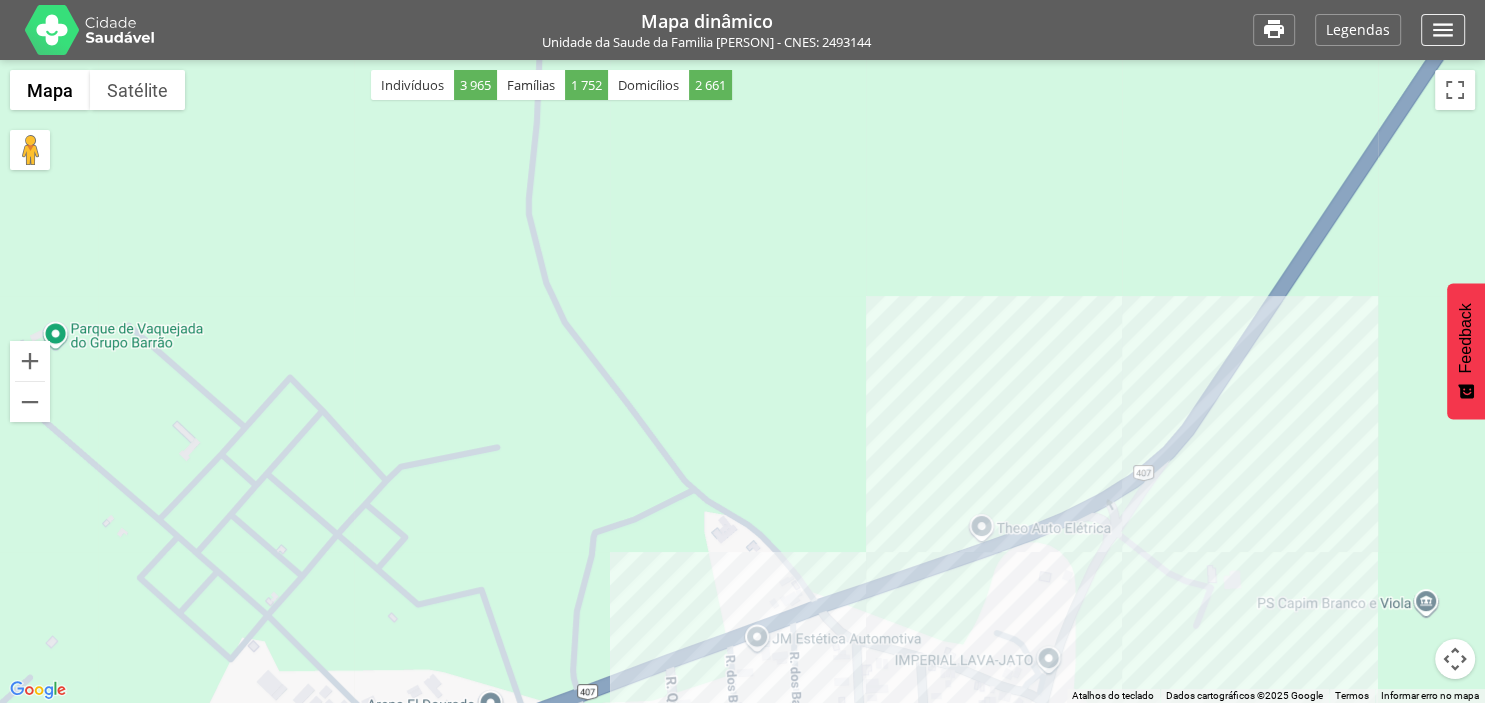 click on "" at bounding box center [1443, 30] 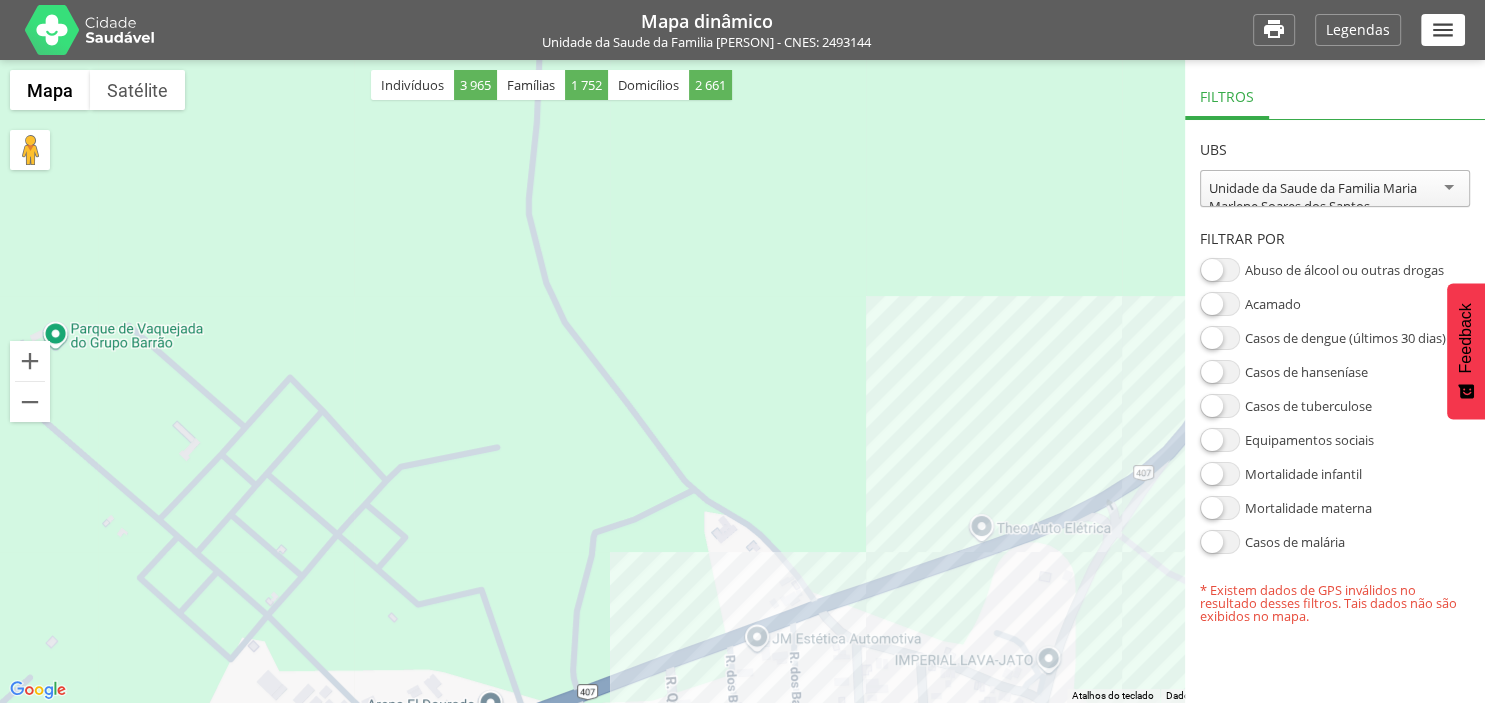click on "" at bounding box center [1443, 30] 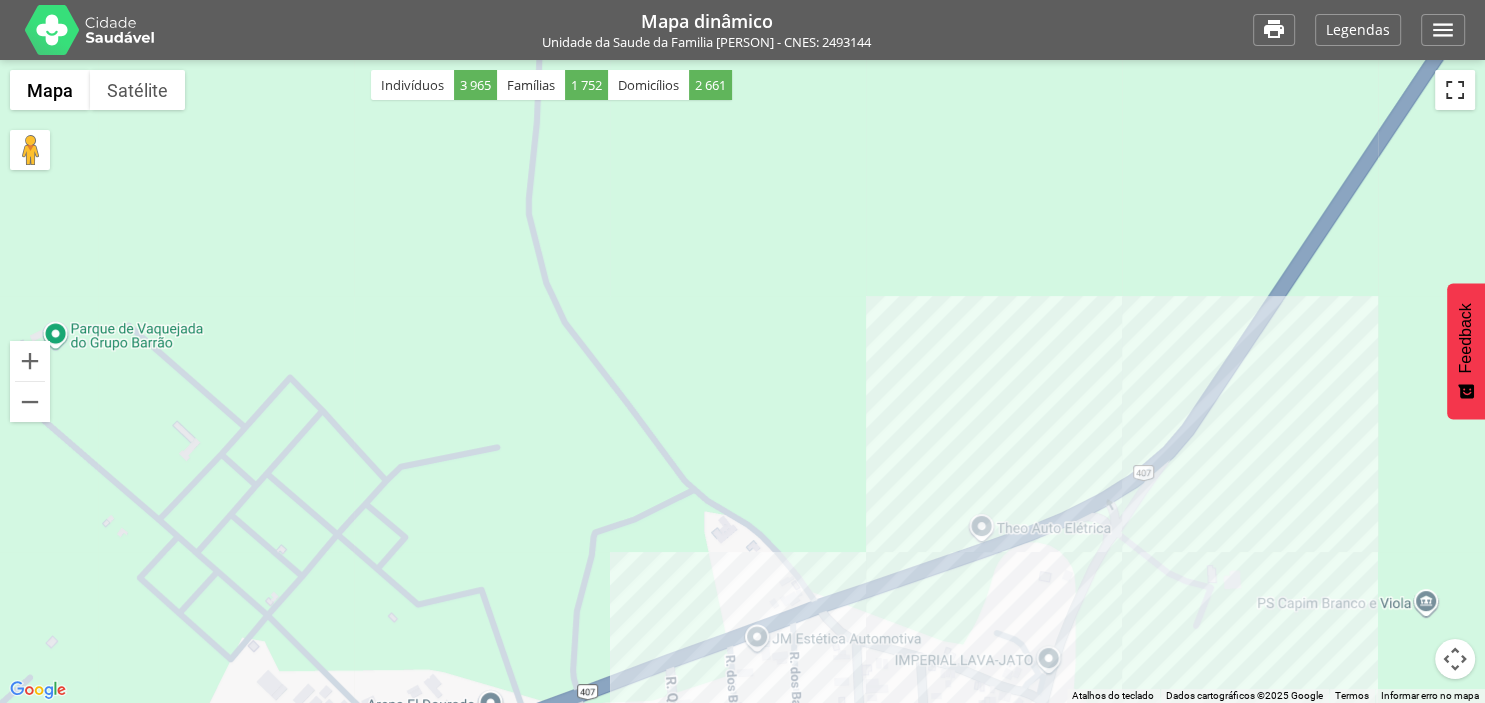 click at bounding box center (1455, 90) 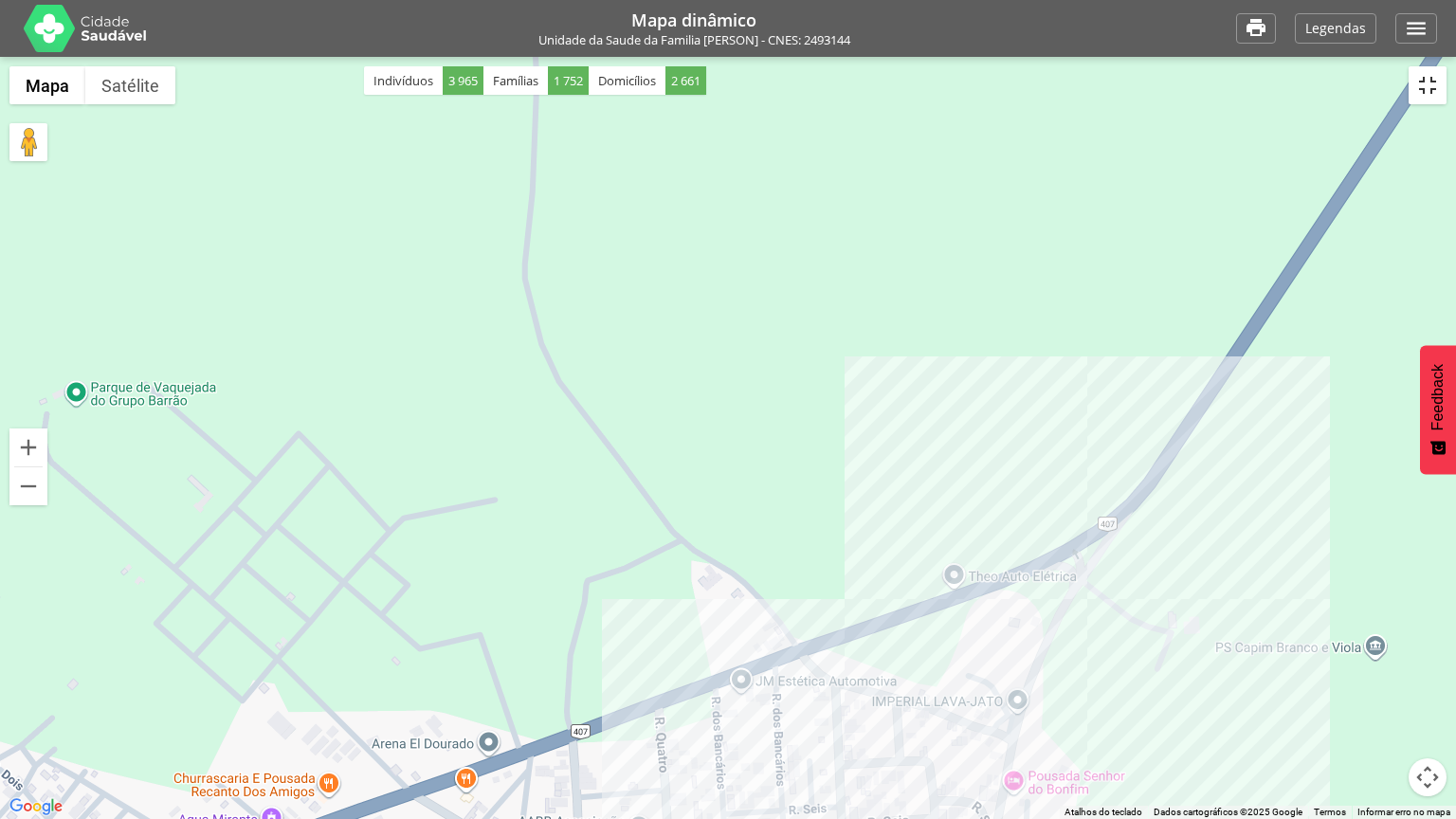 click at bounding box center [1428, 85] 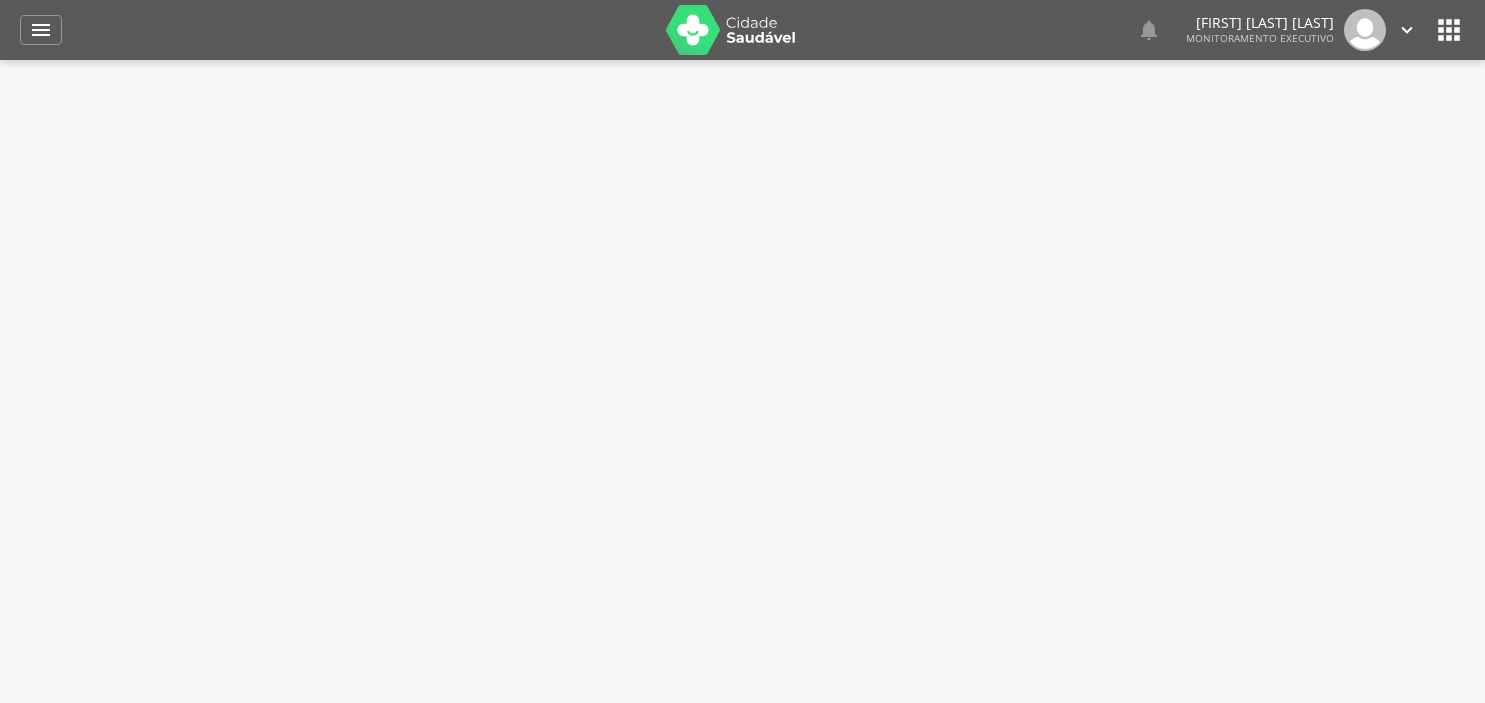 scroll, scrollTop: 0, scrollLeft: 0, axis: both 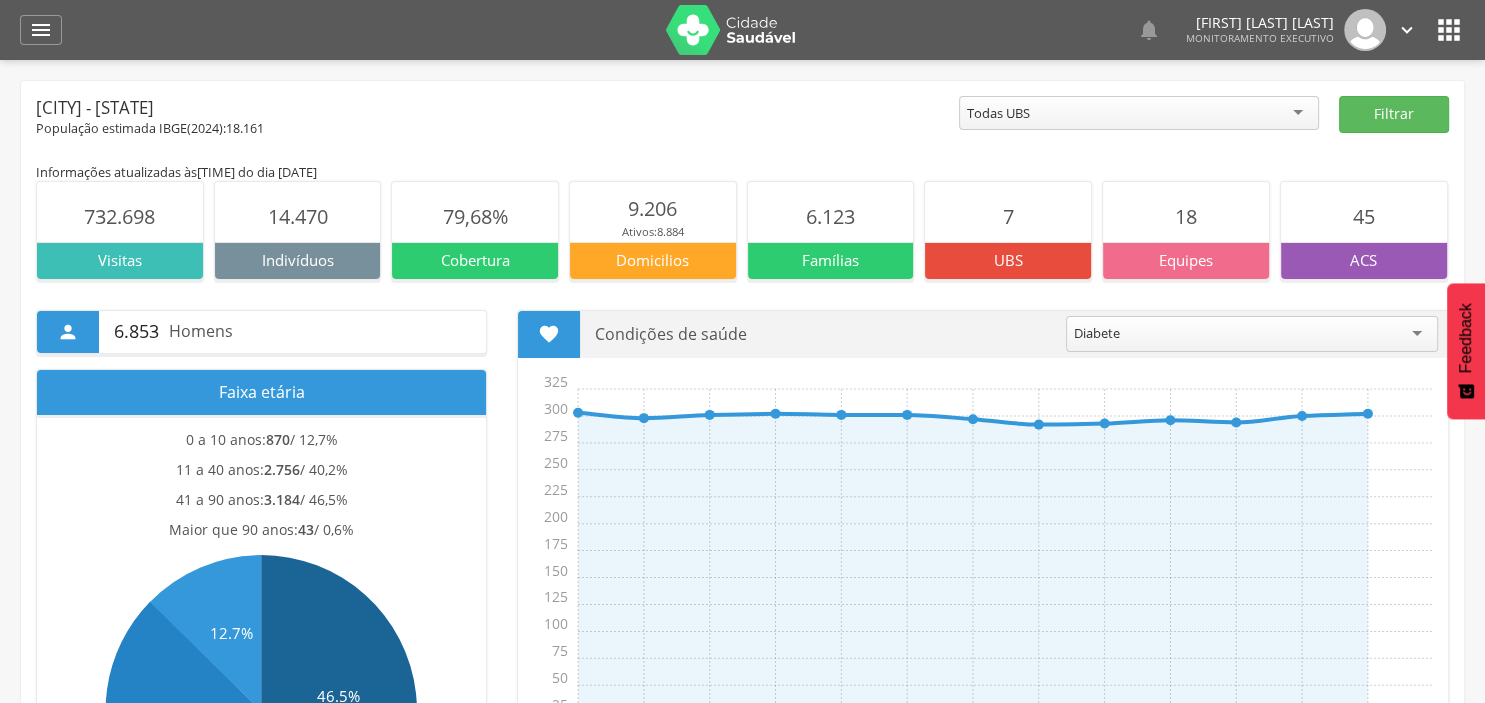 click on "" at bounding box center [1449, 30] 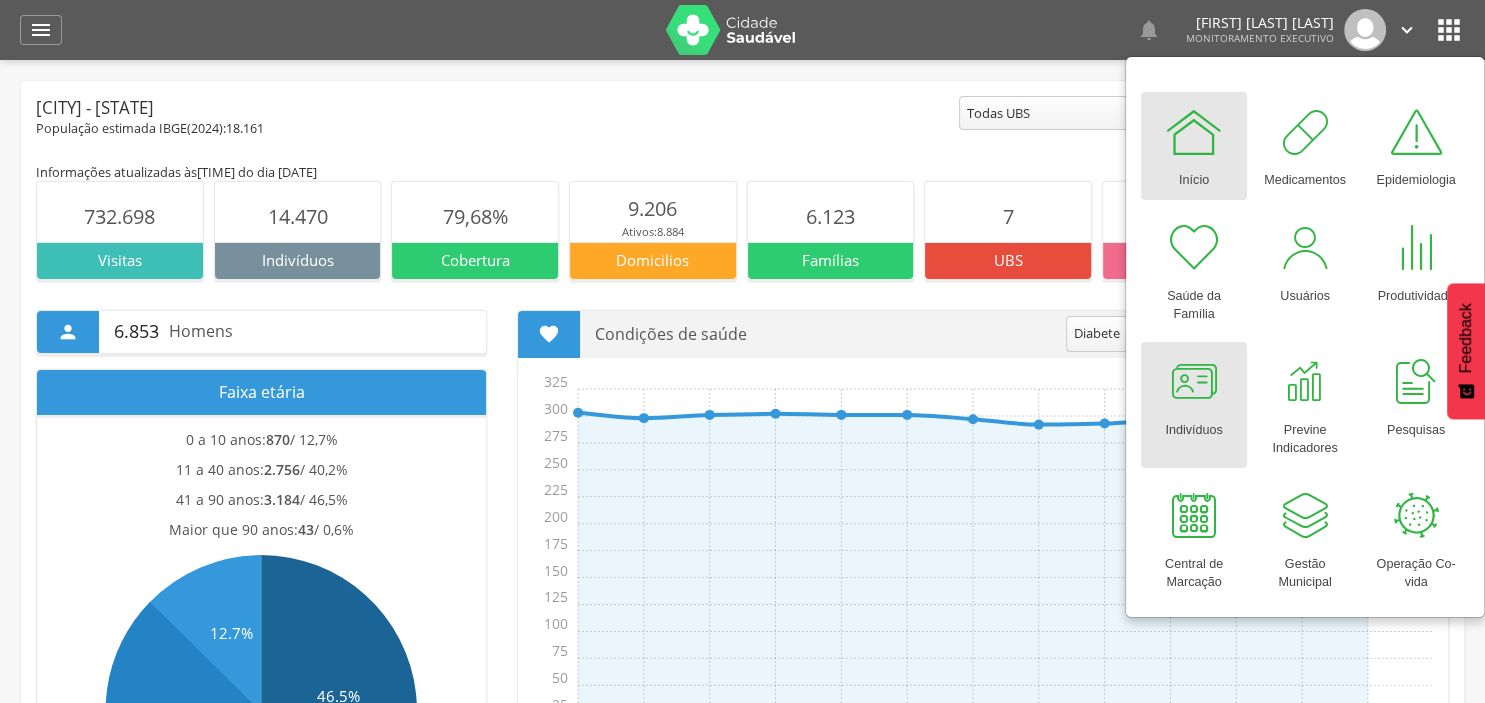 click at bounding box center (1194, 382) 